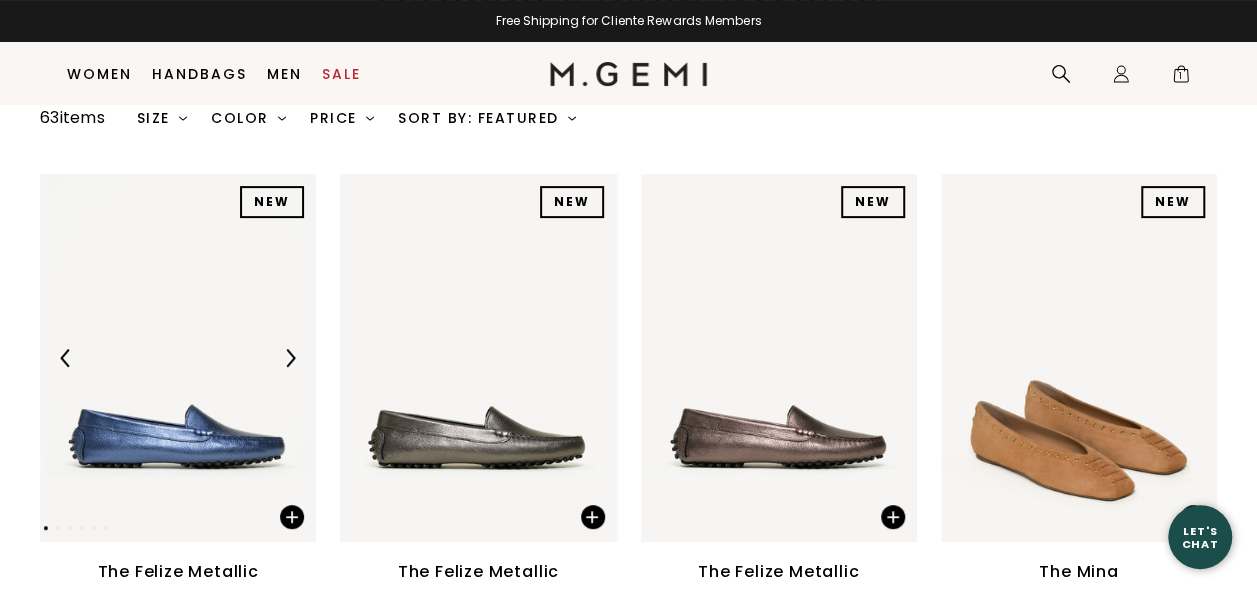scroll, scrollTop: 305, scrollLeft: 0, axis: vertical 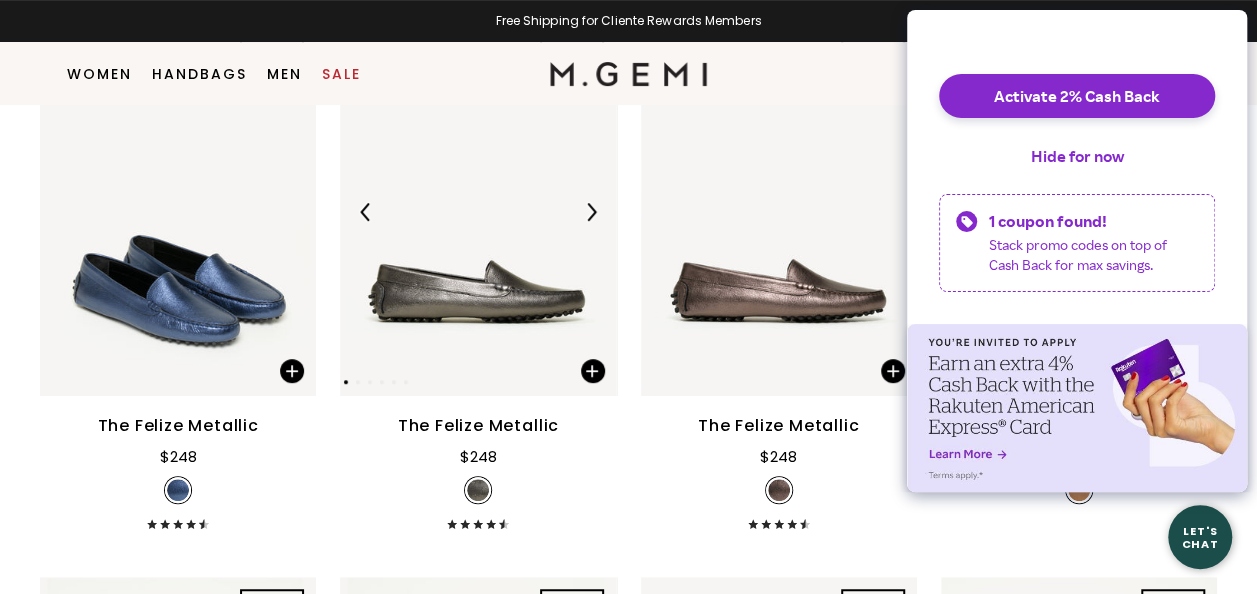click at bounding box center (478, 212) 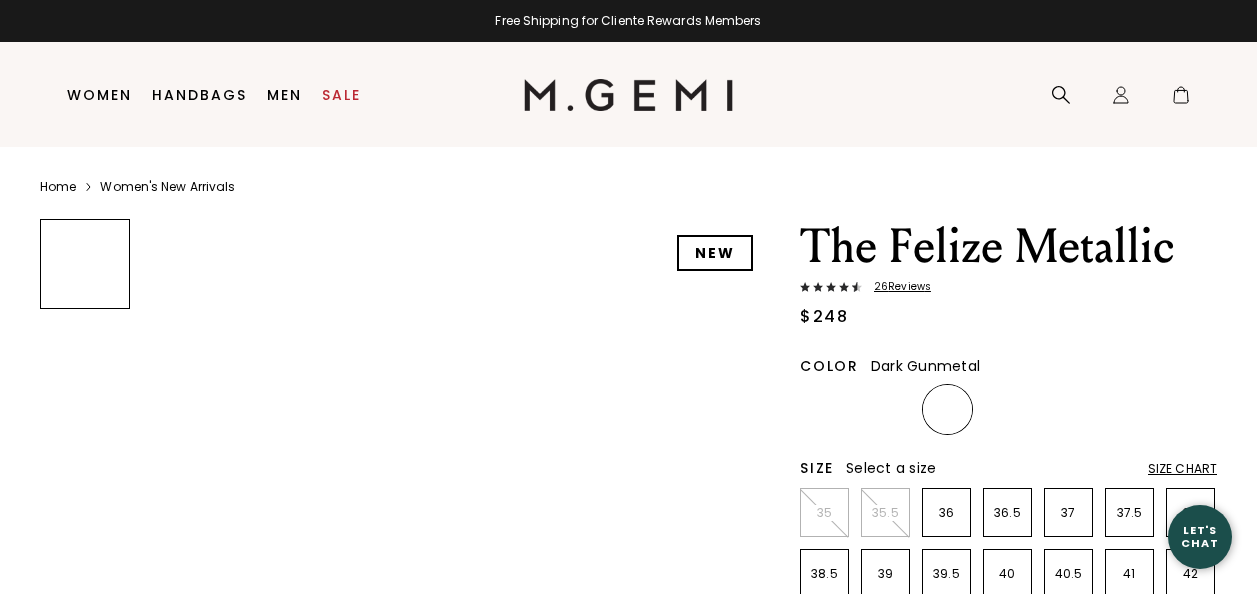 scroll, scrollTop: 0, scrollLeft: 0, axis: both 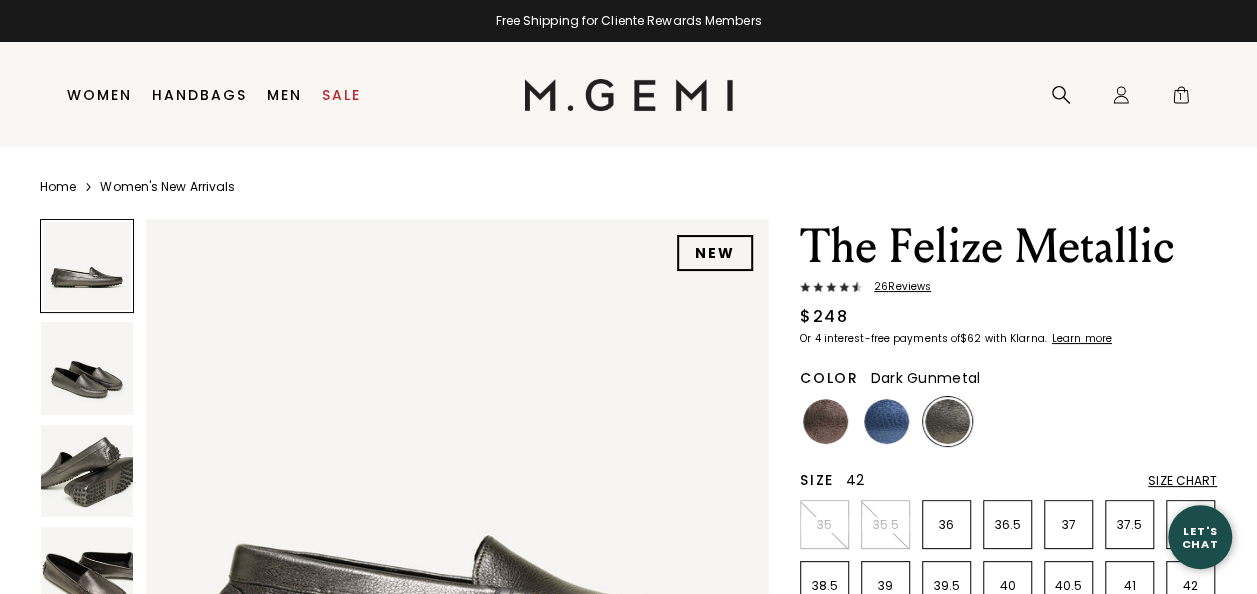 click on "42" at bounding box center [1190, 586] 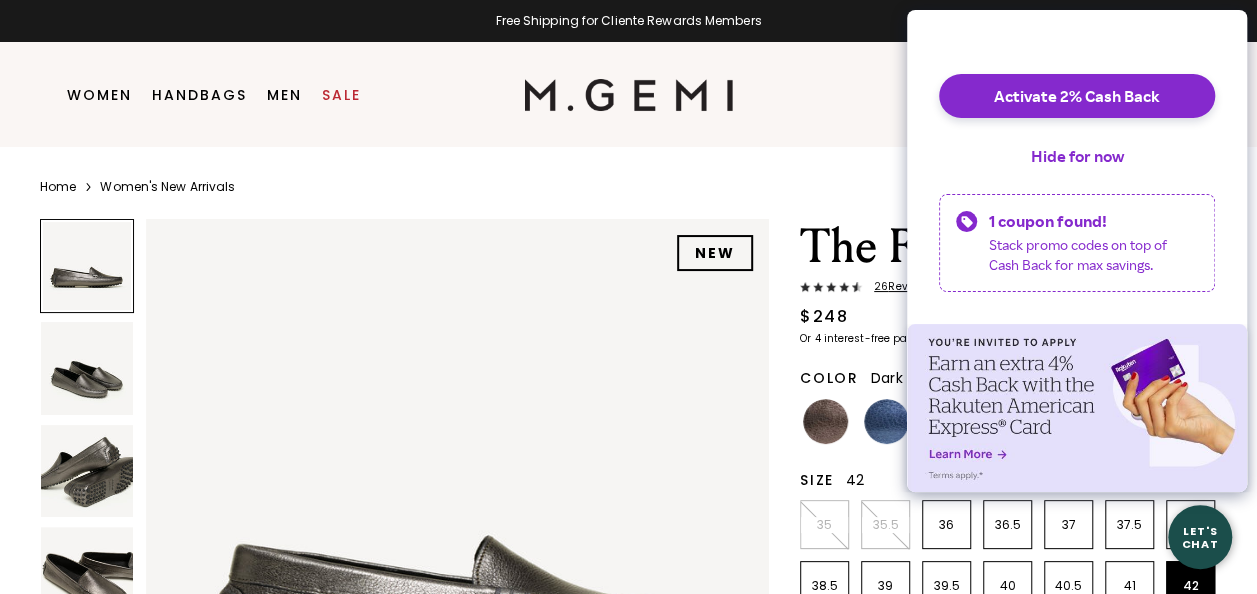 scroll, scrollTop: 0, scrollLeft: 0, axis: both 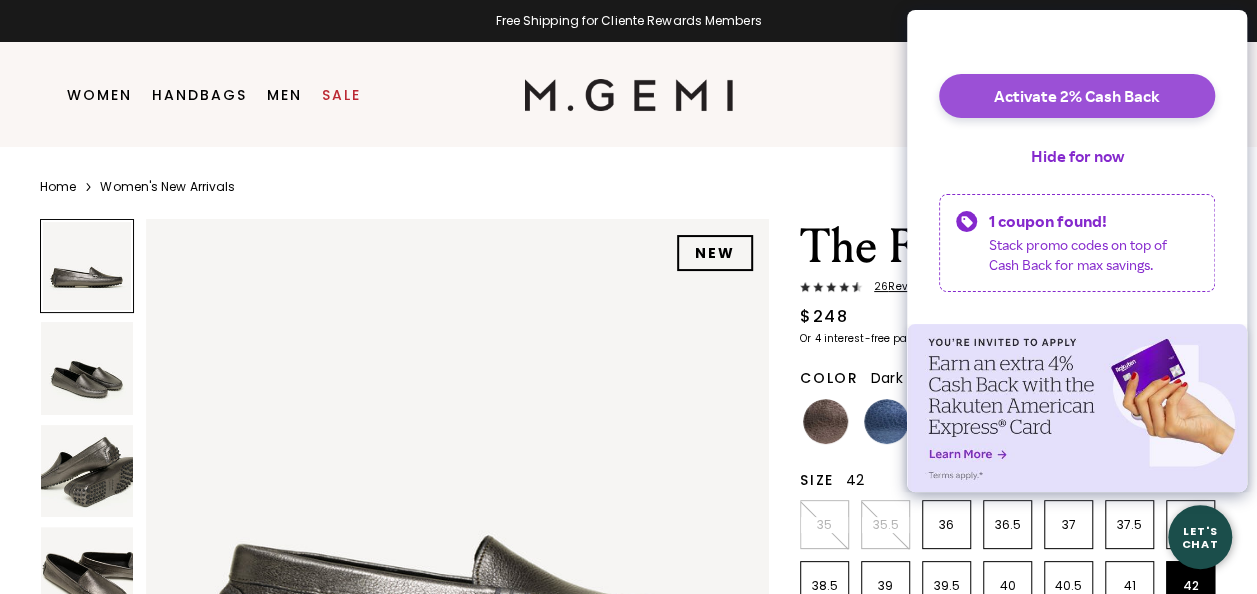 click on "Activate 2% Cash Back" at bounding box center [1077, 96] 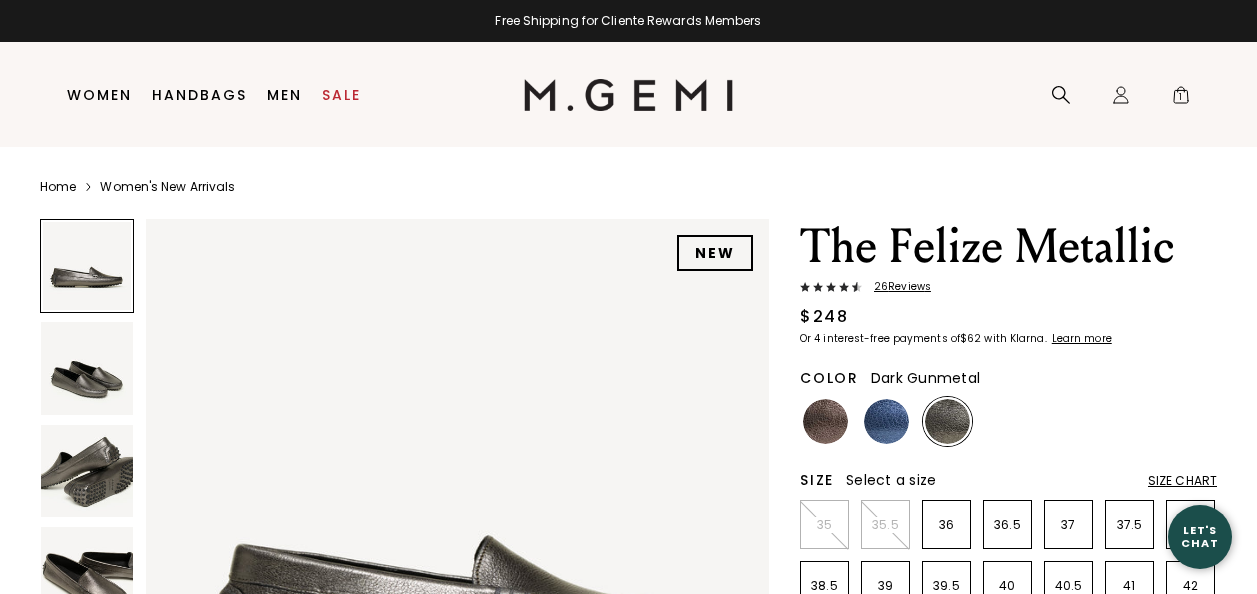 scroll, scrollTop: 0, scrollLeft: 0, axis: both 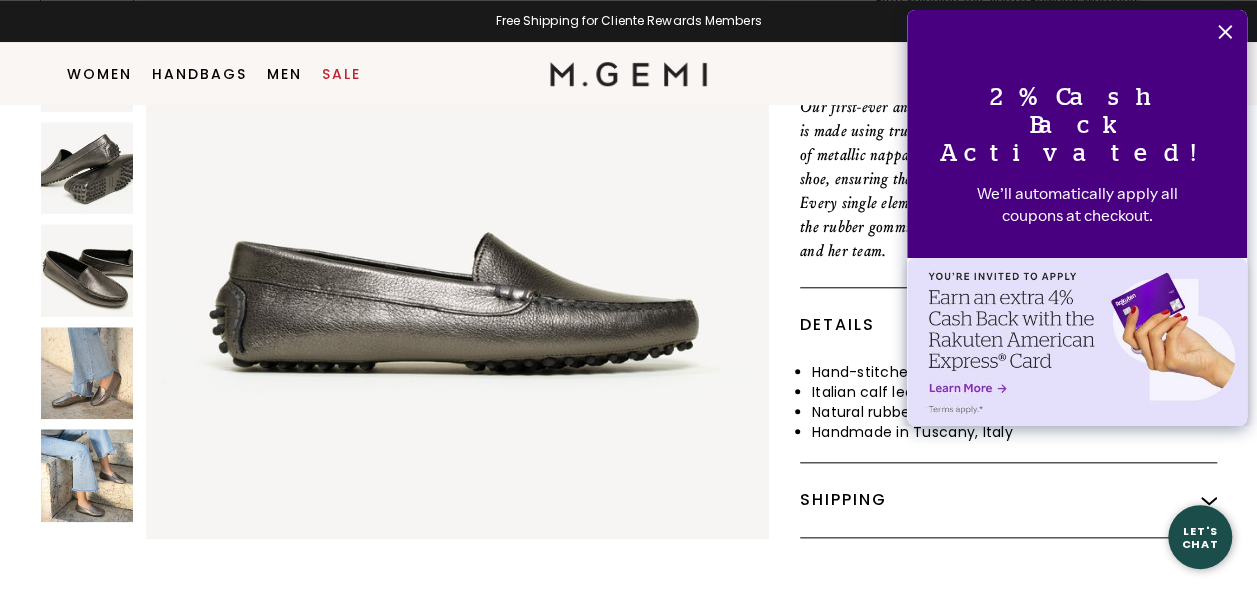 click at bounding box center (87, 373) 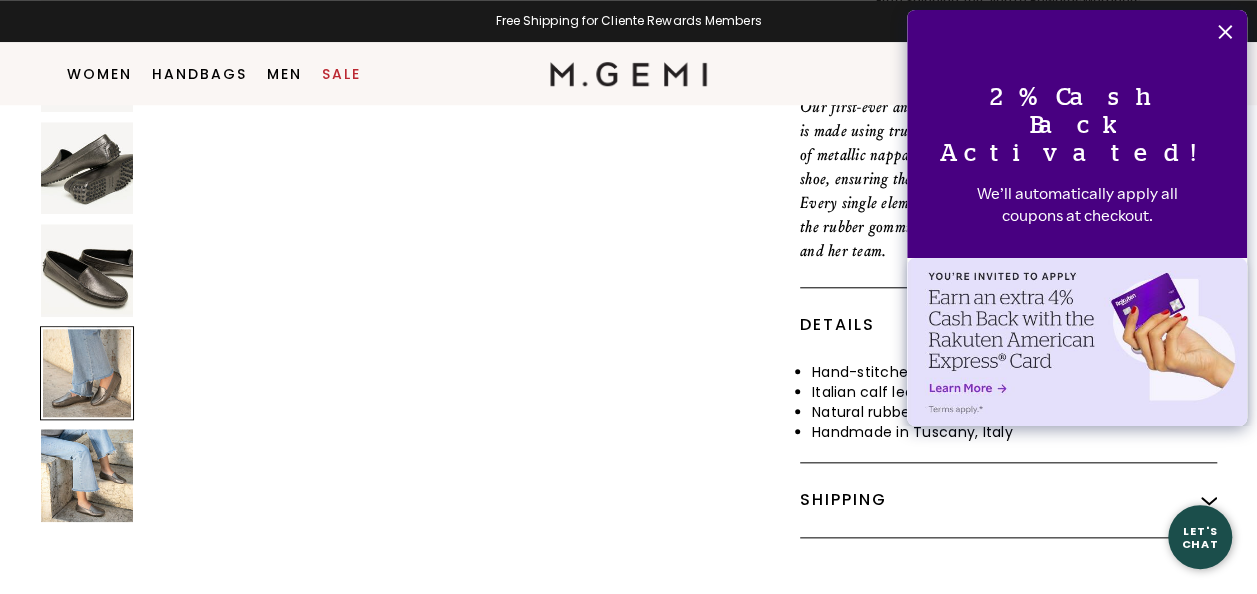 scroll, scrollTop: 2507, scrollLeft: 0, axis: vertical 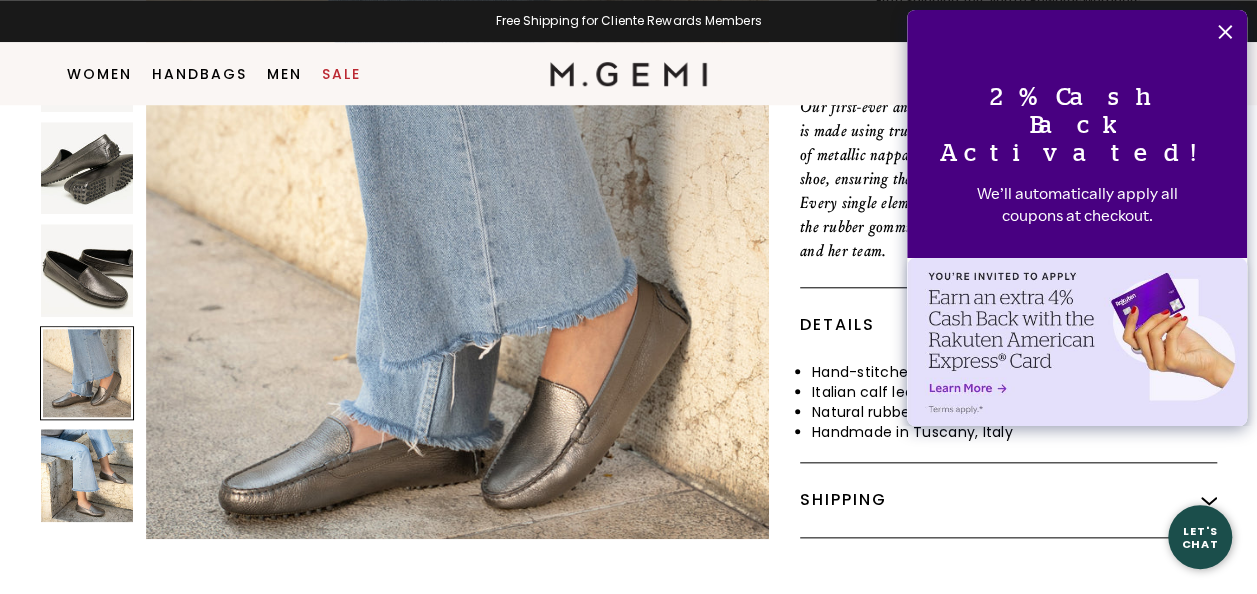 click at bounding box center [87, 475] 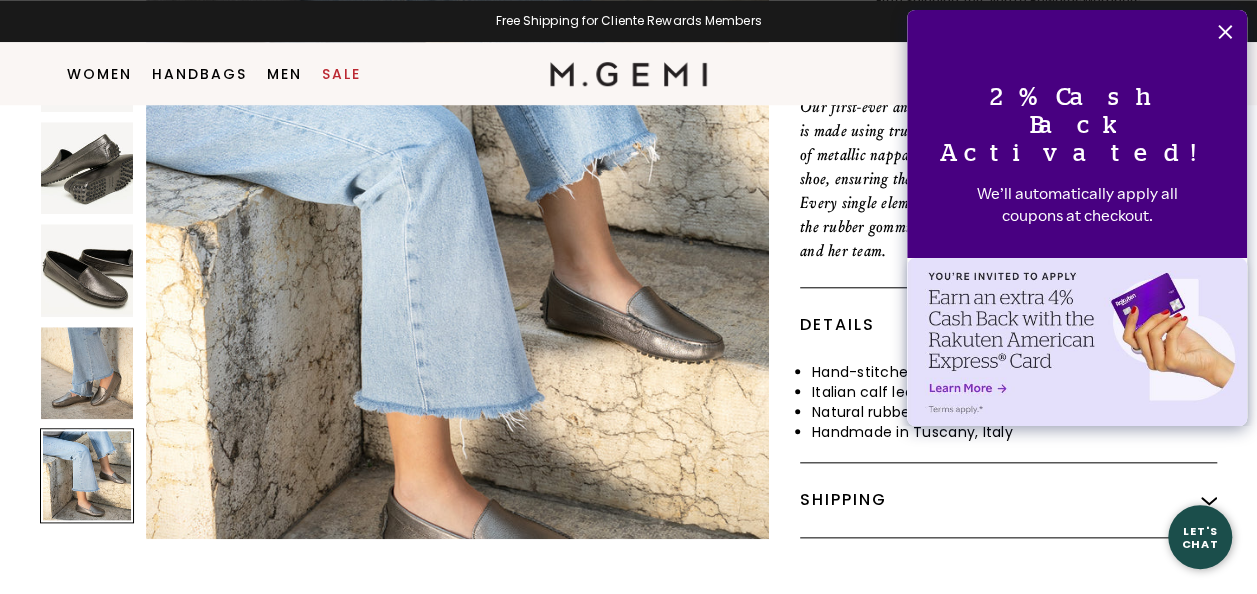 scroll, scrollTop: 3134, scrollLeft: 0, axis: vertical 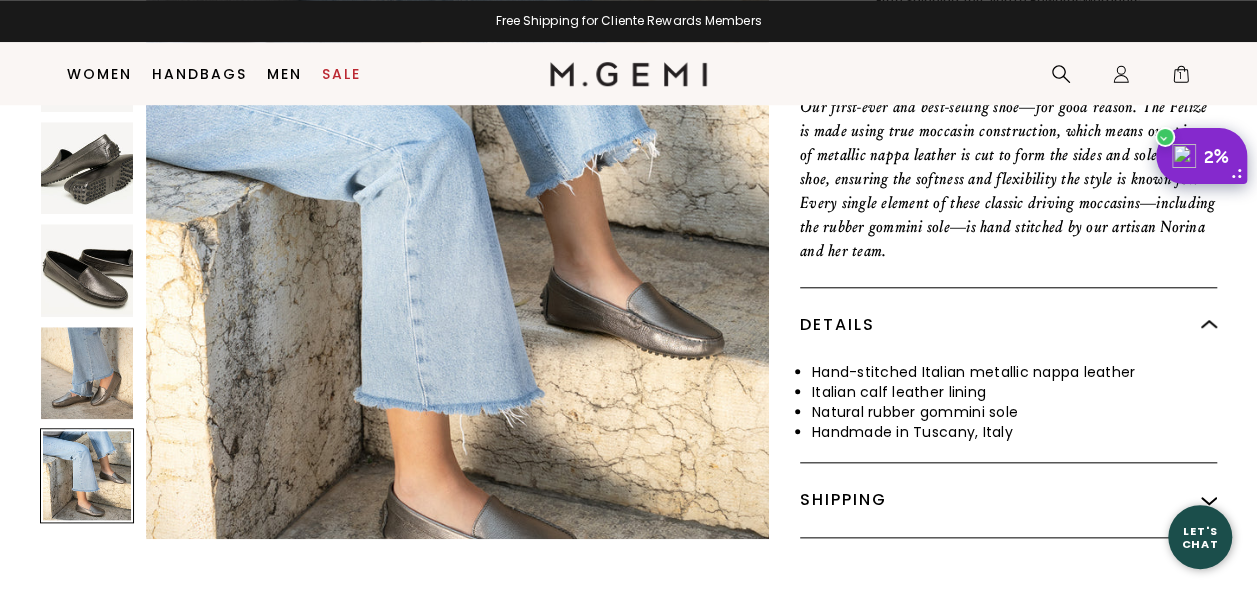 click at bounding box center (87, 168) 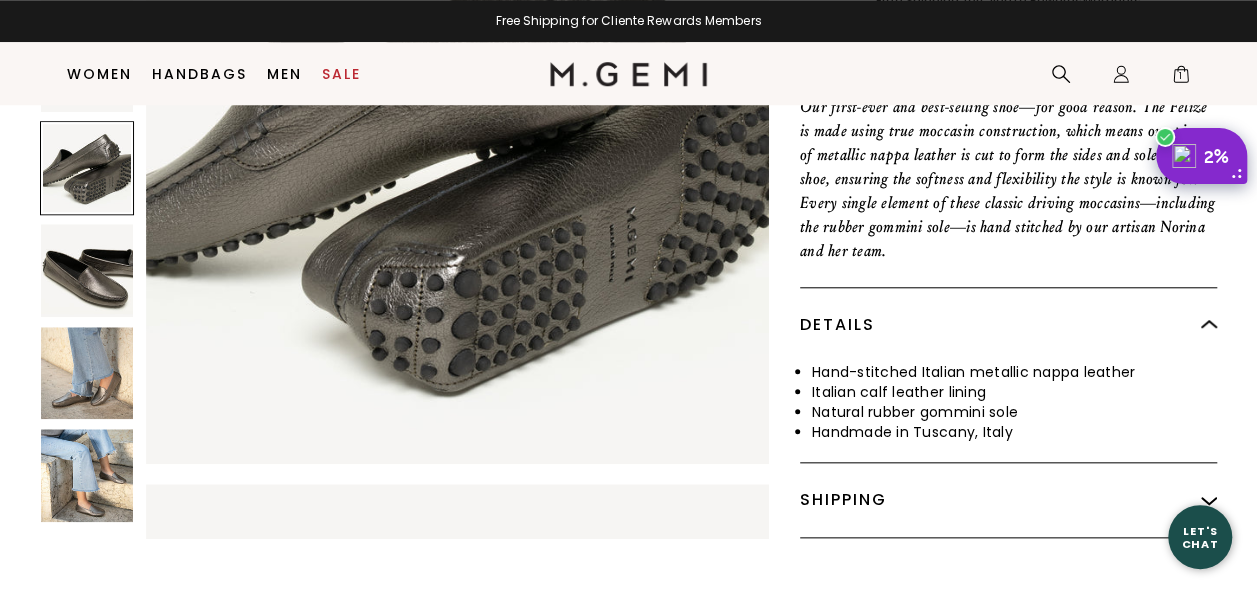 scroll, scrollTop: 1254, scrollLeft: 0, axis: vertical 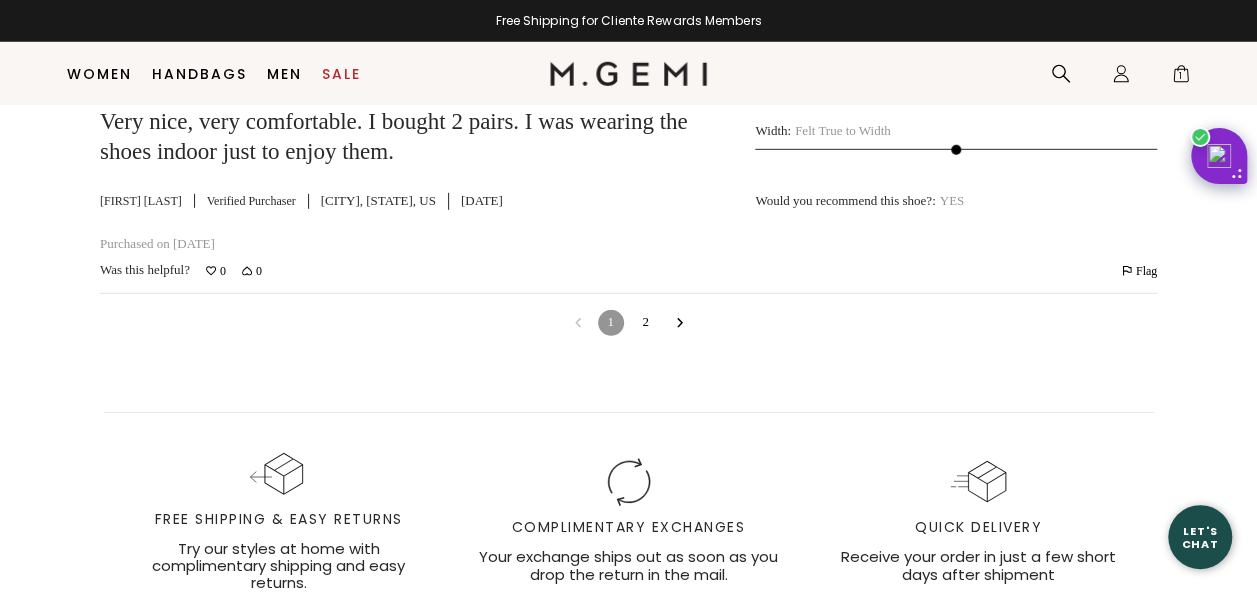 click on "2" at bounding box center (646, 323) 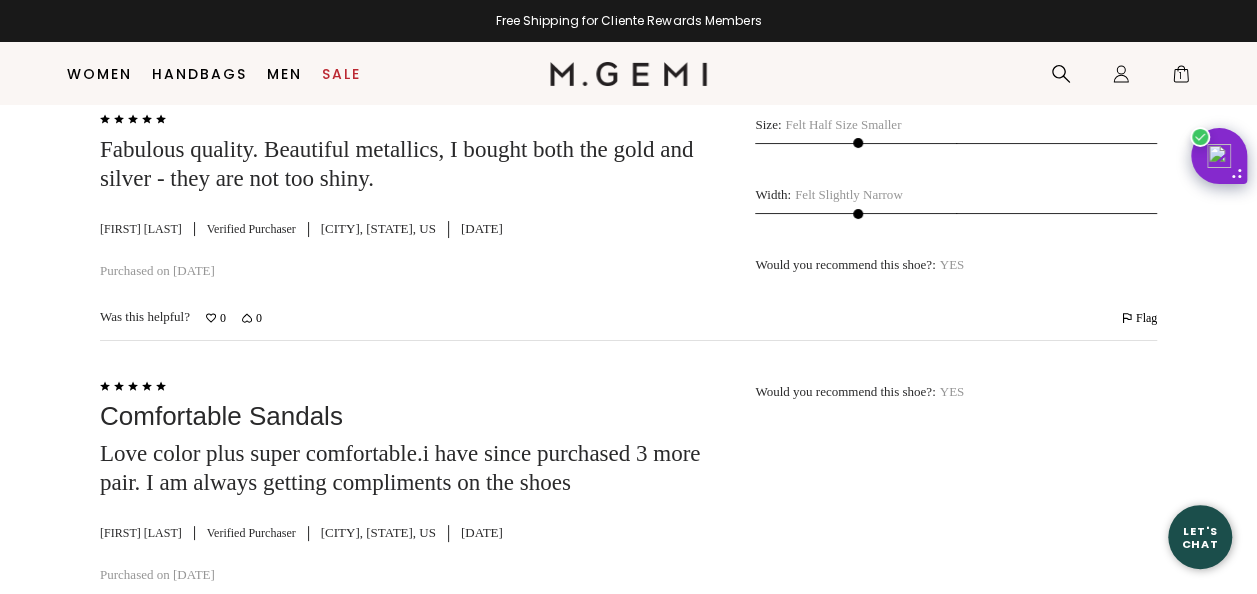 scroll, scrollTop: 3705, scrollLeft: 0, axis: vertical 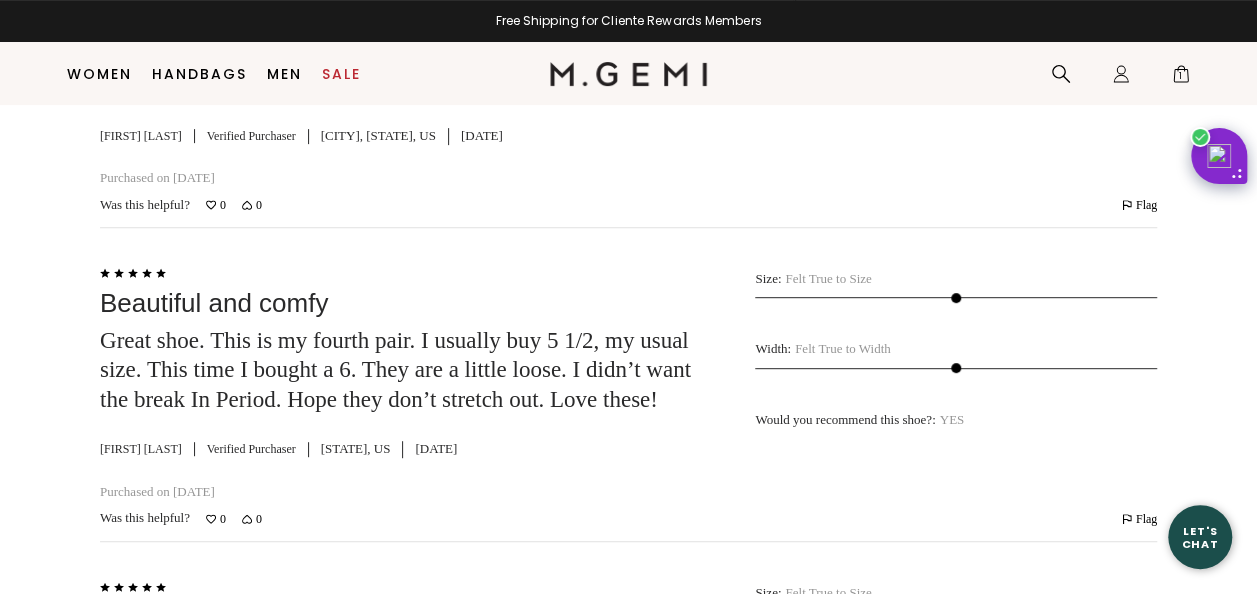 click on "Reviews   4.7  |  (26)
11-26 of 26 Reviews Sort Most Recent check Most Recent Most Helpful Oldest Highest Rated Lowest Rated Search reviews… Filter Star Ratings  (22)  (1)  (3)  (0)  (0) Write a Review Clear All Rated 5 out of 5 Fabulous quality.  Beautiful metallics, I bought both the gold and silver - they are not too shiny.   Nicol H Verified Purchaser Location Sonoma, CA, US Apr 5, 2020 Purchased on Mar 22, 2020 Size : Felt Half Size Smaller Width : Felt Slightly Narrow Would you recommend this shoe? : YES Was this helpful? 0 0 Flag Review by Nicol H has been flagged Flag Rated 5 out of 5 Comfortable Sandals Love color plus super comfortable.i have since purchased 3 more pair. I am always getting compliments on the shoes   Catherine A Verified Purchaser Location Manhattan, NY, US Mar 21, 2020 Purchased on Jul 12, 2019 Would you recommend this shoe? : YES Was this helpful? 0 0 Flag Review by Catherine A has been flagged Flag Rated 5 out of 5 Beautiful and comfy   Lynn P Verified Purchaser NJ, US" at bounding box center [628, 2290] 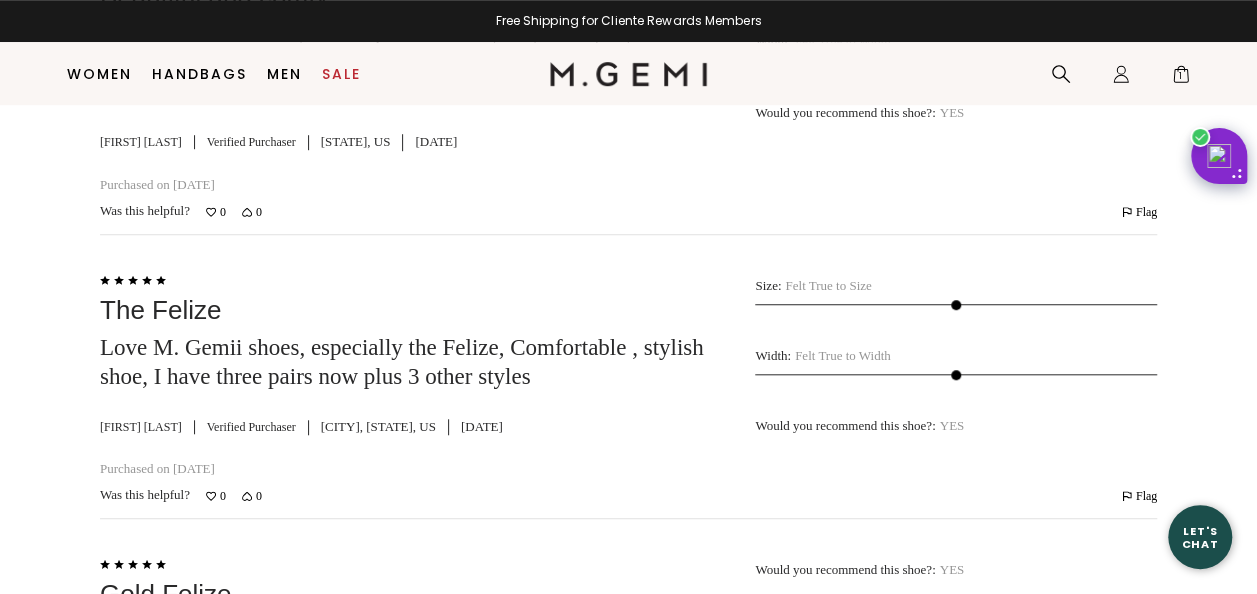 scroll, scrollTop: 4479, scrollLeft: 0, axis: vertical 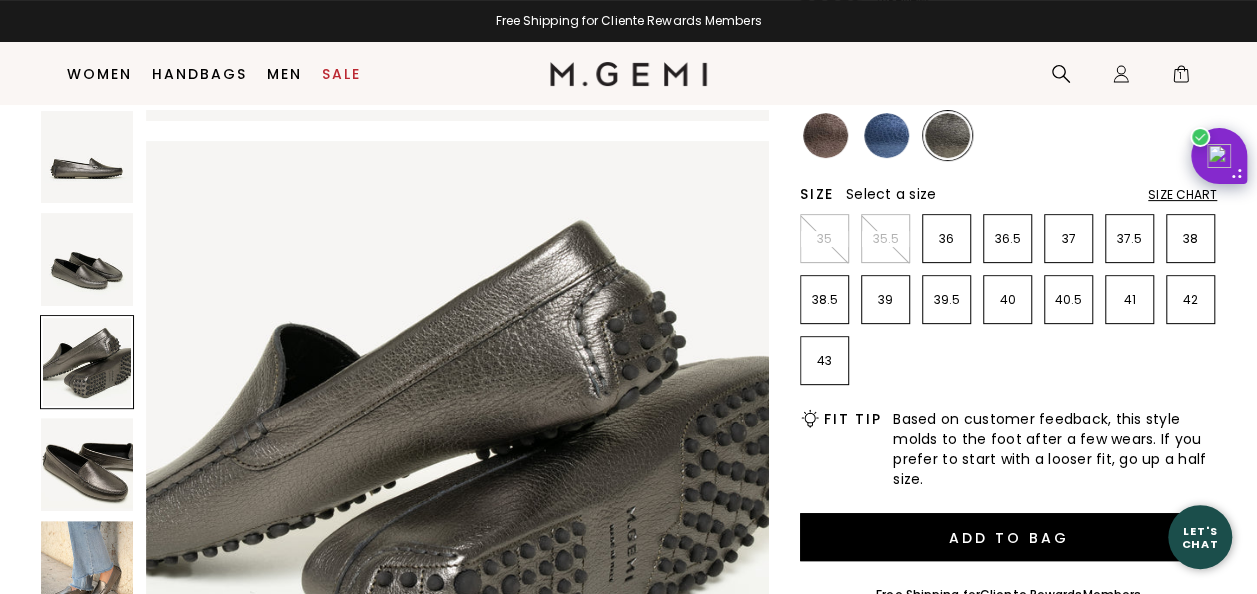 click at bounding box center (825, 135) 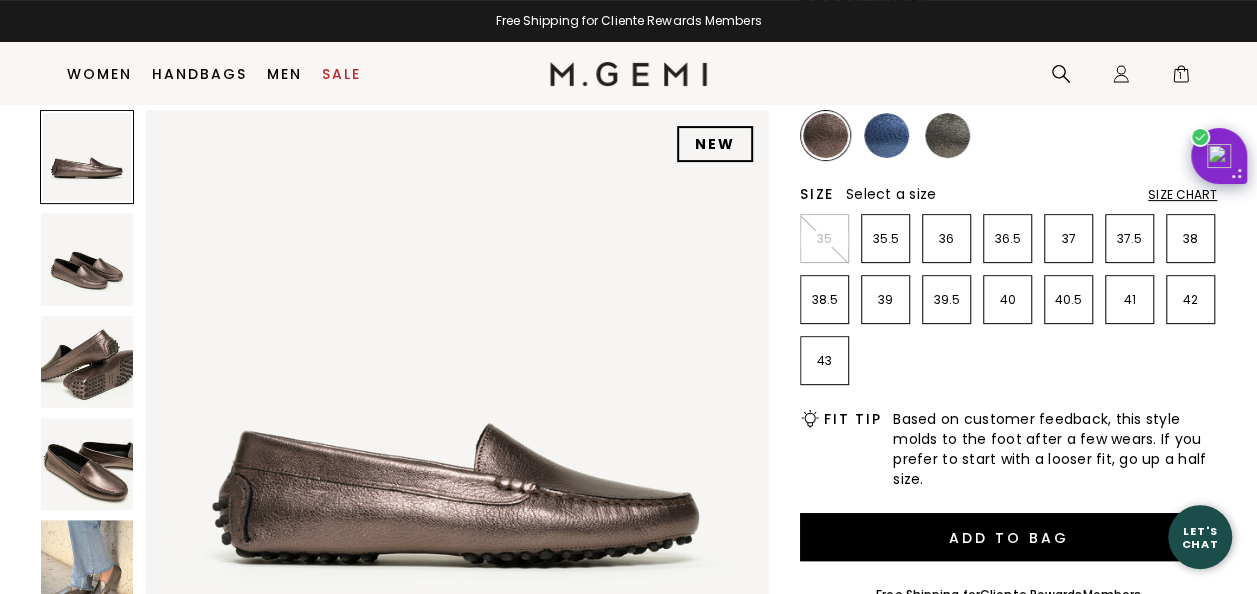 scroll, scrollTop: 0, scrollLeft: 0, axis: both 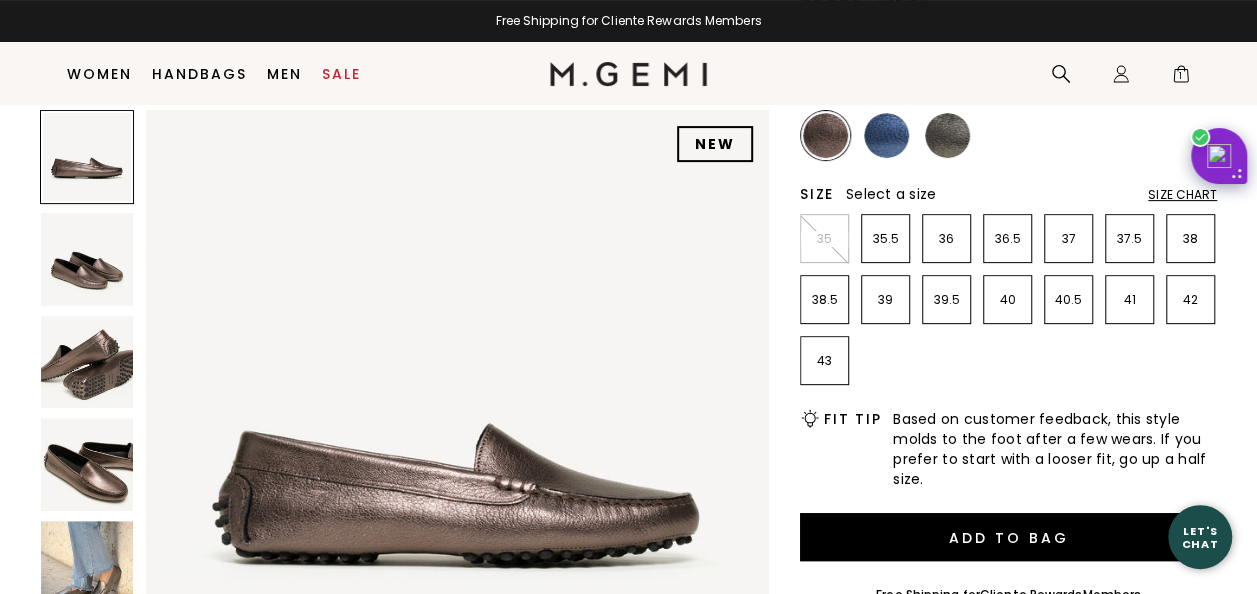 click at bounding box center (886, 135) 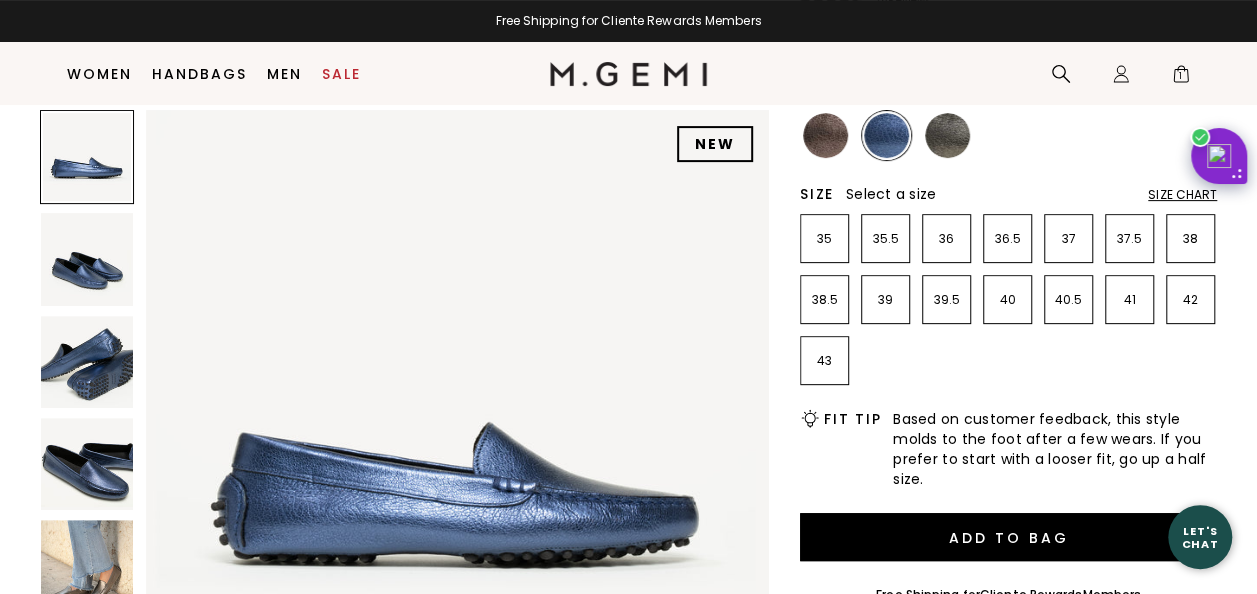 scroll, scrollTop: 0, scrollLeft: 0, axis: both 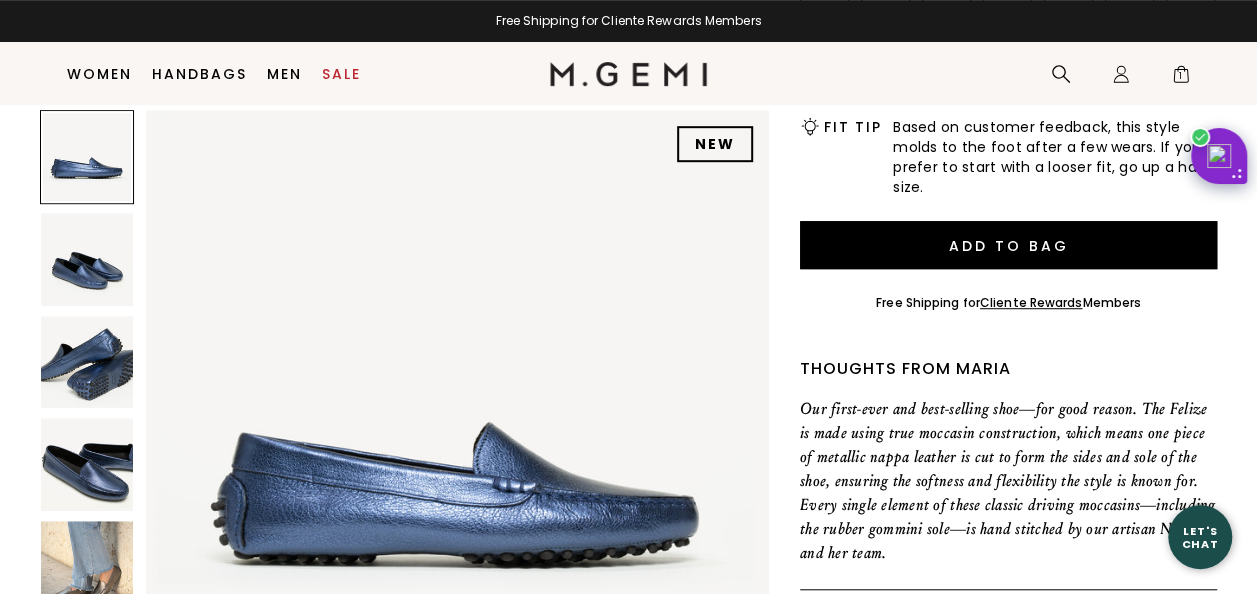 click at bounding box center [87, 567] 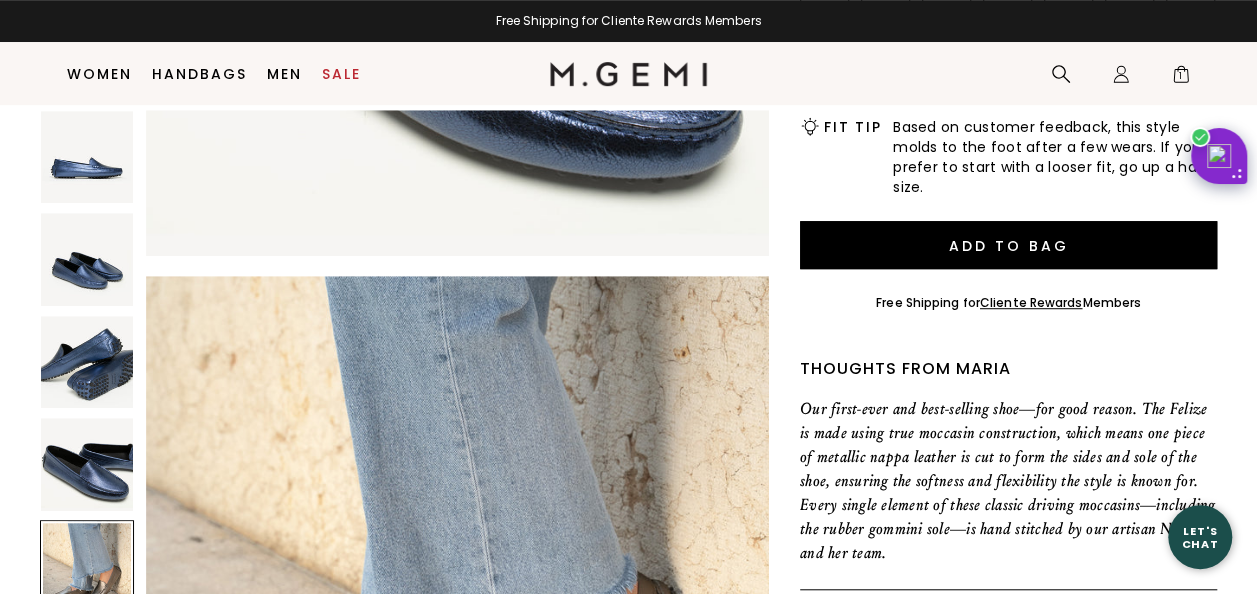scroll, scrollTop: 2507, scrollLeft: 0, axis: vertical 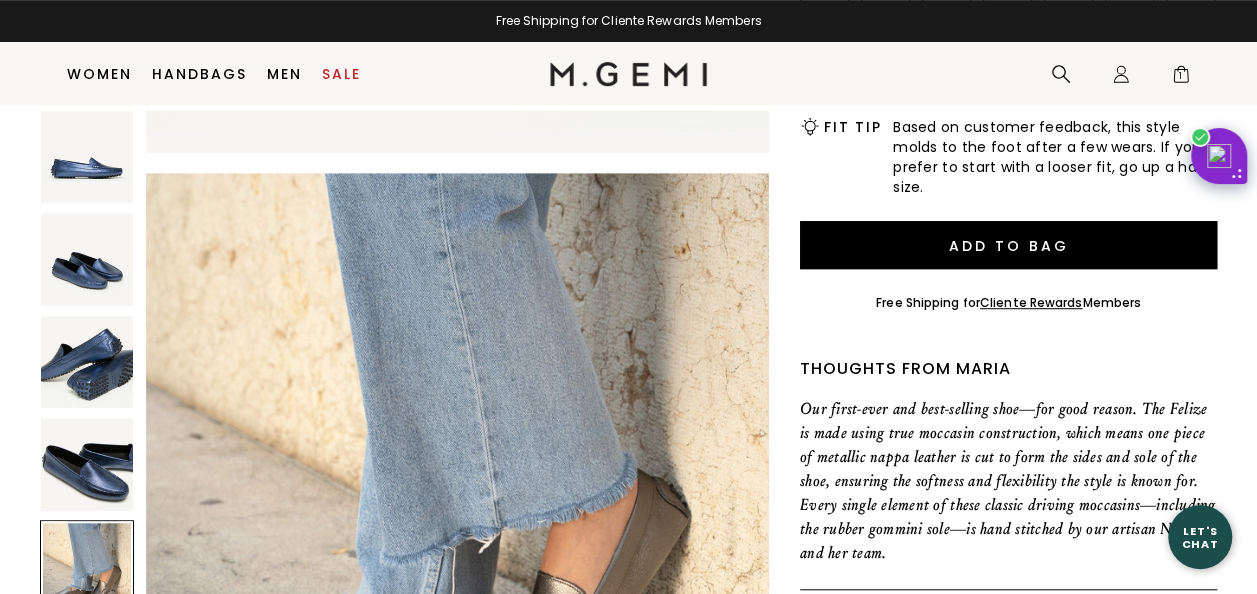 click at bounding box center [87, 362] 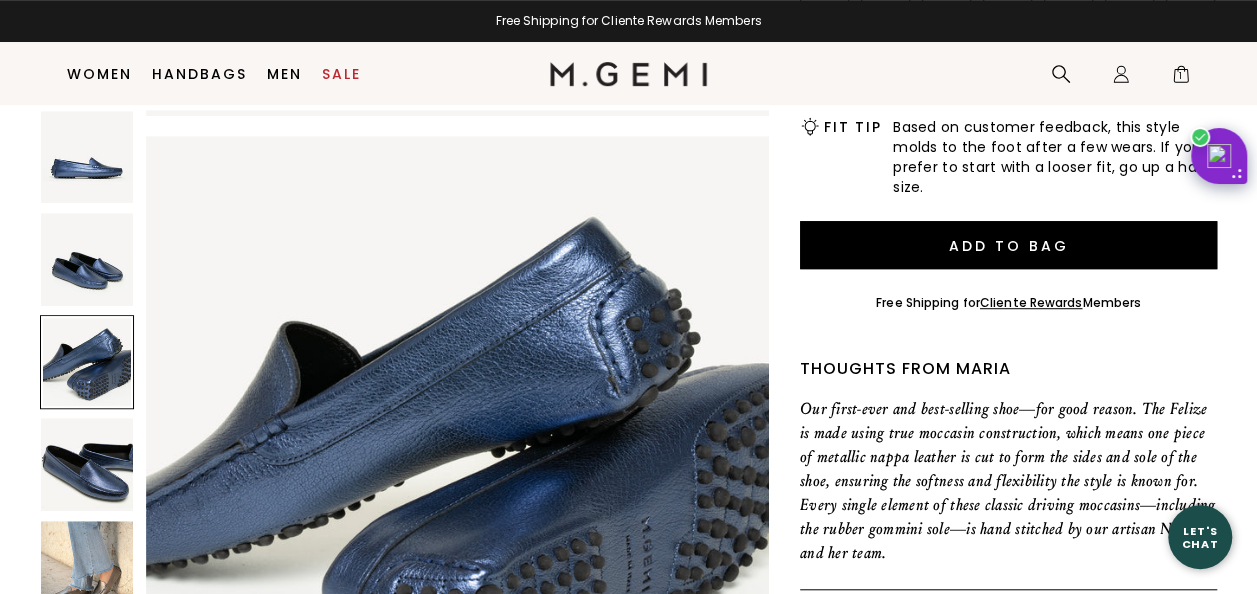 scroll, scrollTop: 1254, scrollLeft: 0, axis: vertical 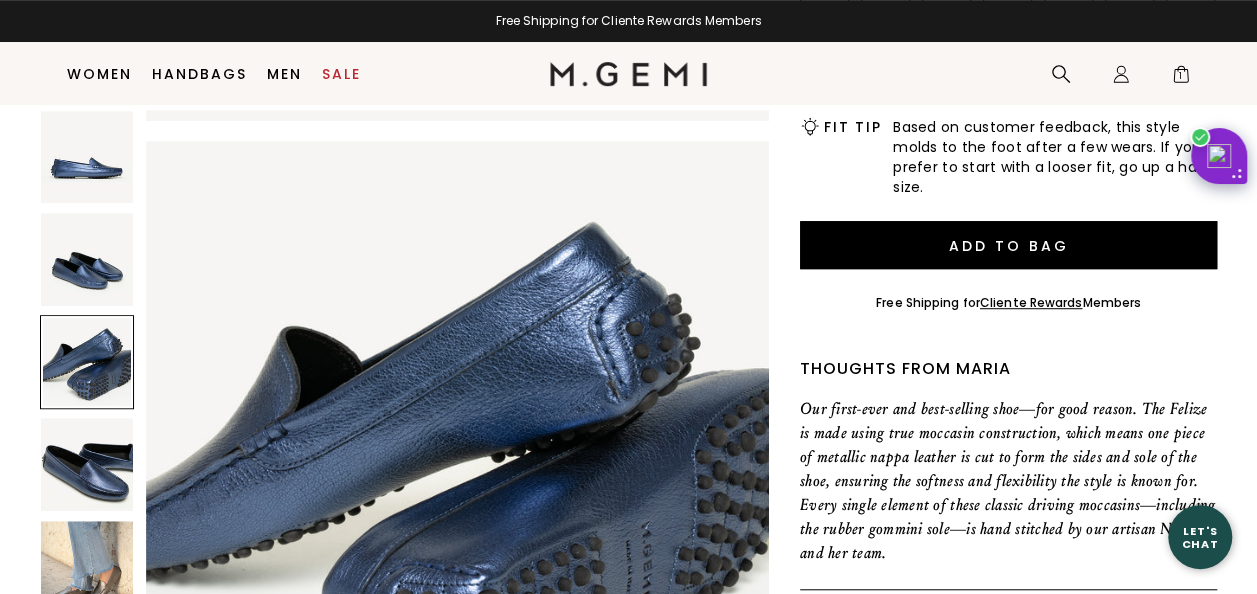 click on "Free Shipping for  Cliente Rewards  Members" at bounding box center (1008, 302) 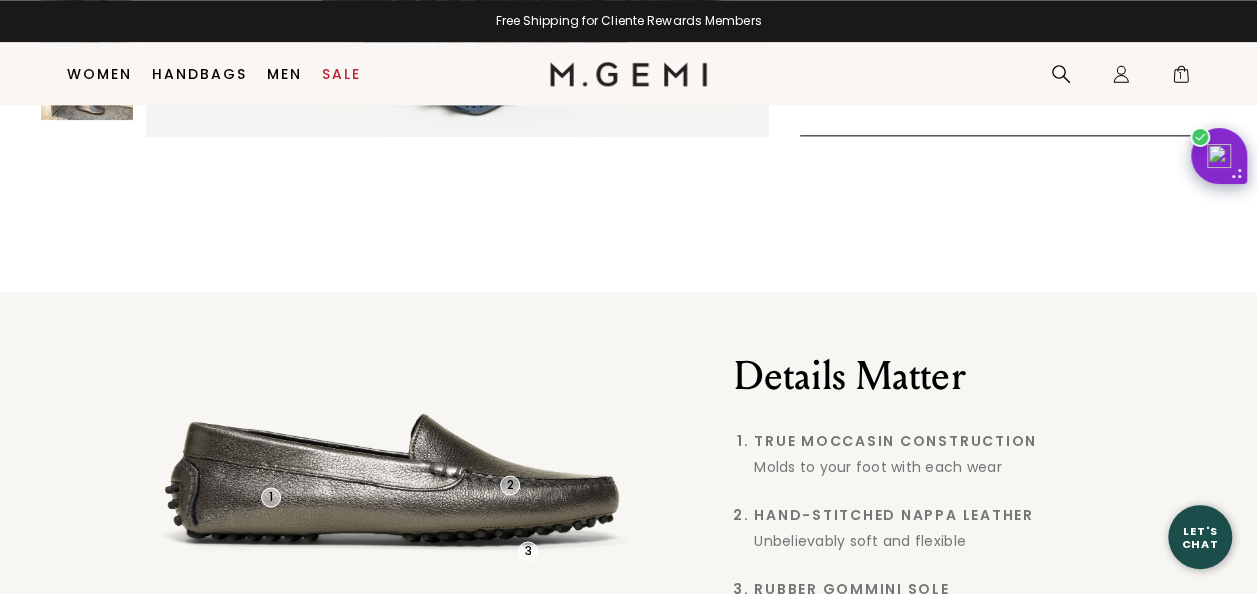 scroll, scrollTop: 1240, scrollLeft: 0, axis: vertical 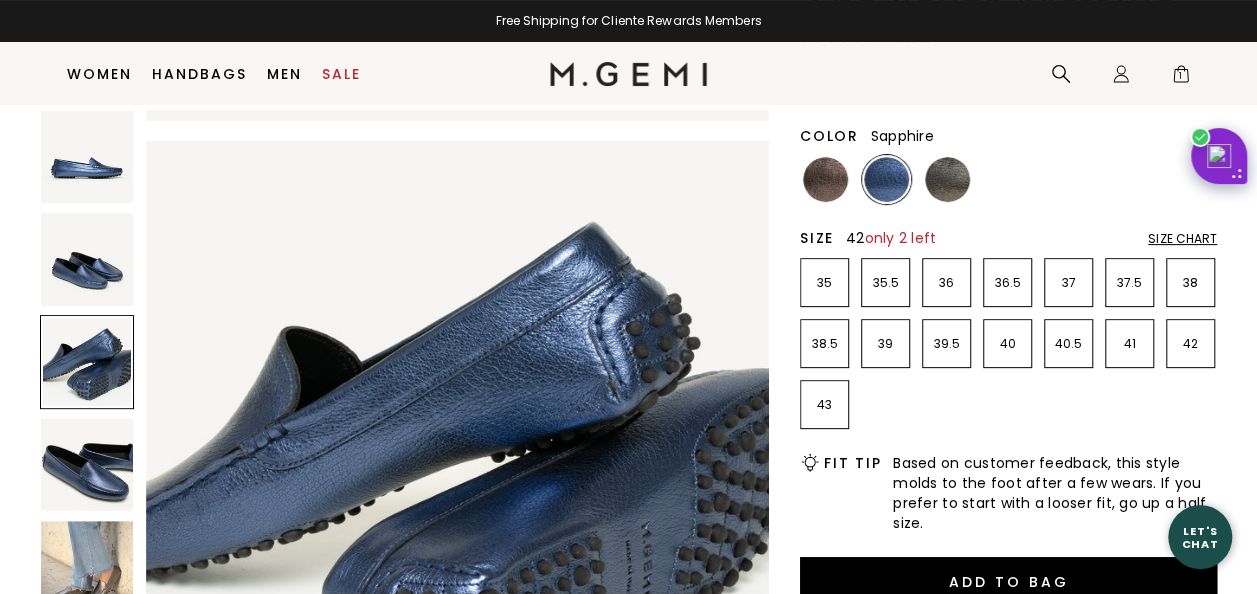 click on "42" at bounding box center [1190, 343] 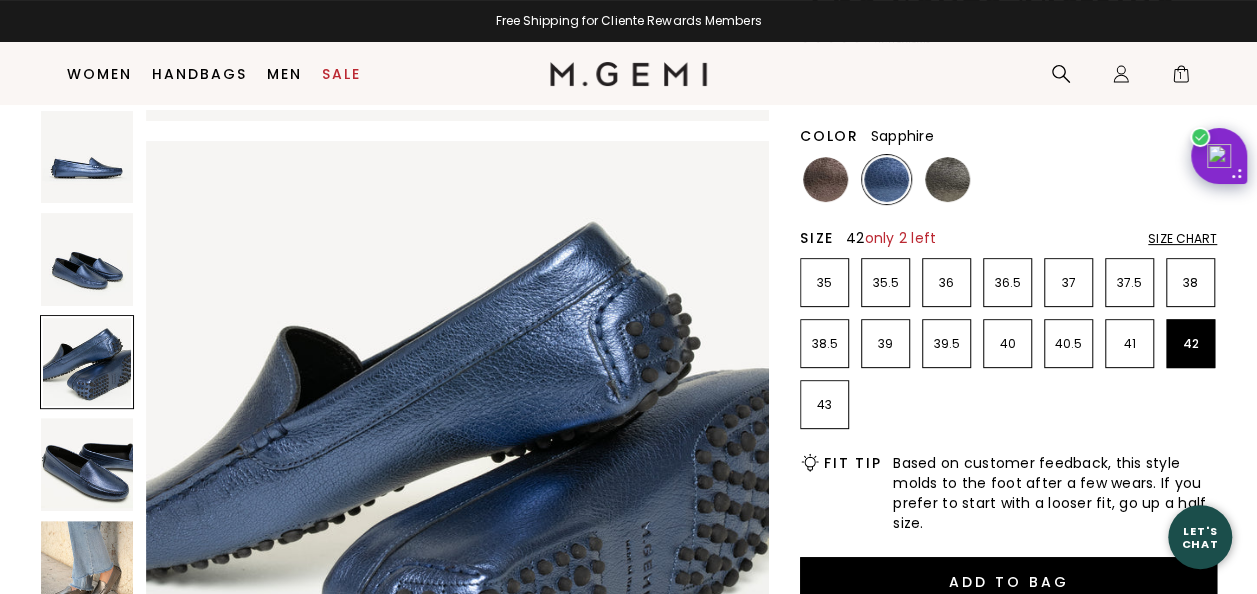scroll, scrollTop: 0, scrollLeft: 0, axis: both 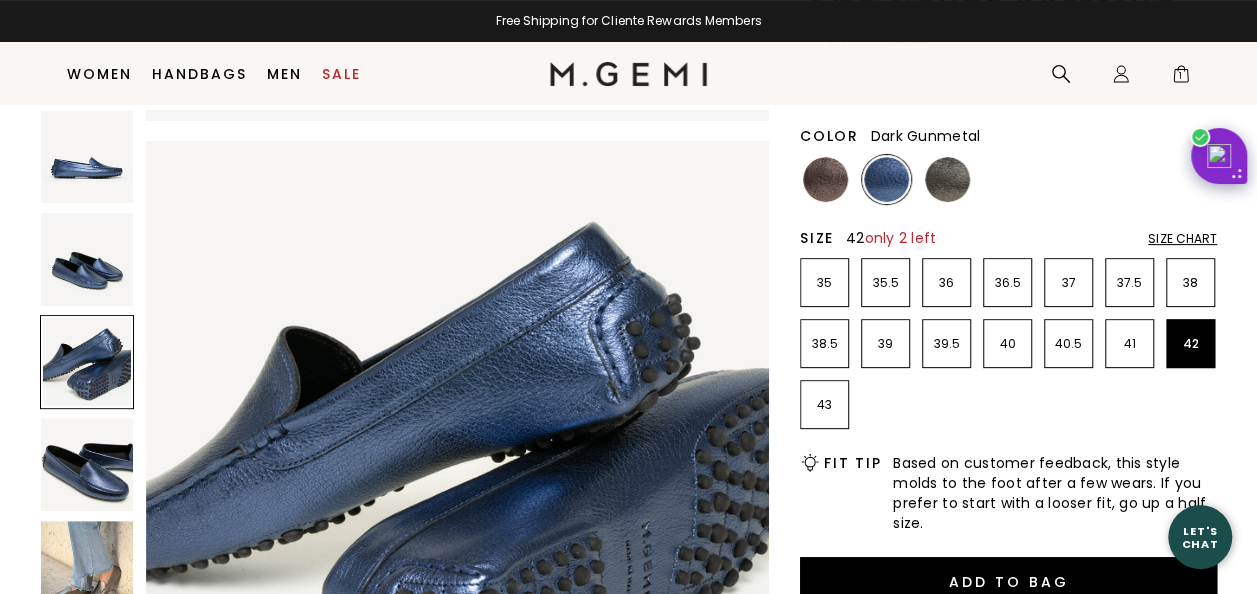 click at bounding box center [947, 179] 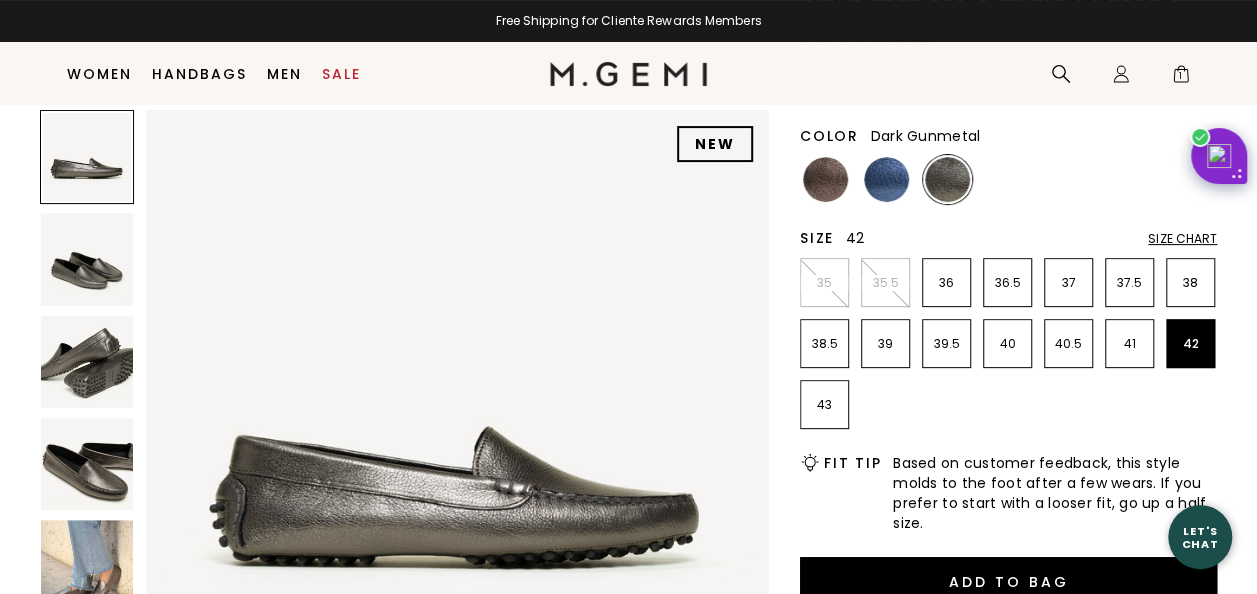 scroll, scrollTop: 0, scrollLeft: 0, axis: both 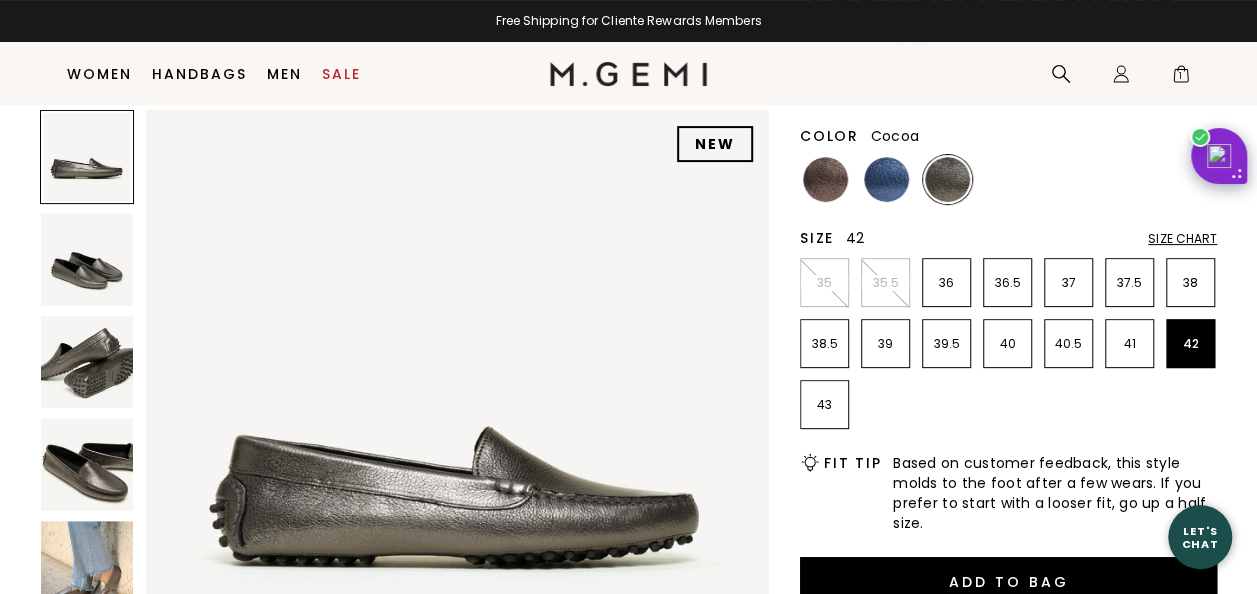 click at bounding box center [825, 179] 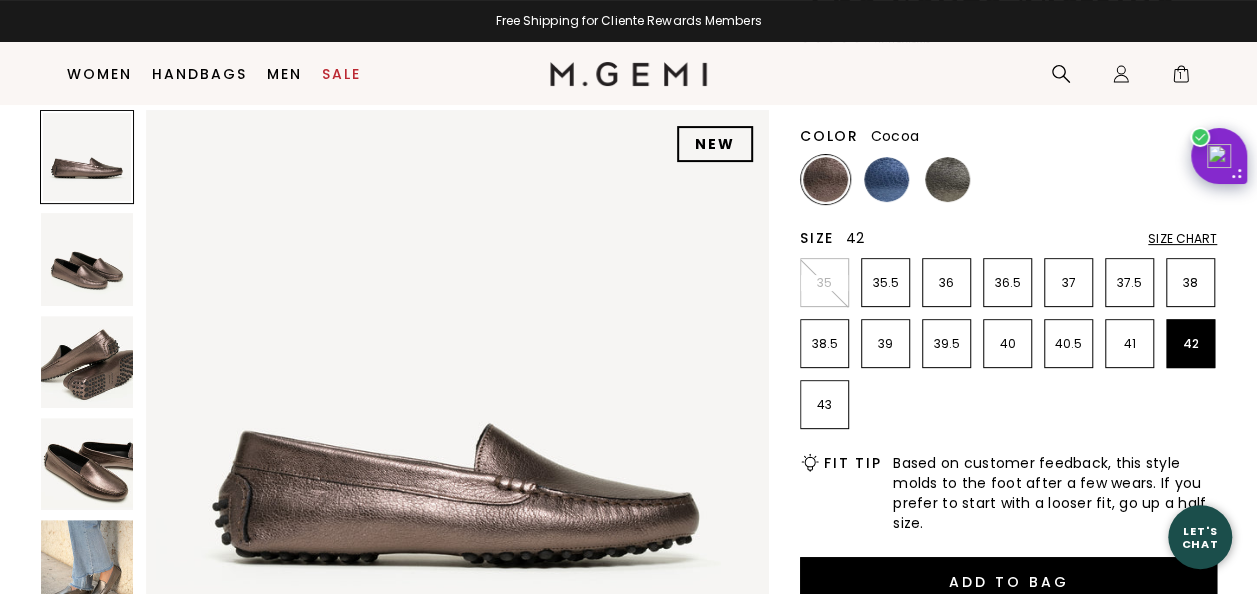 scroll, scrollTop: 0, scrollLeft: 0, axis: both 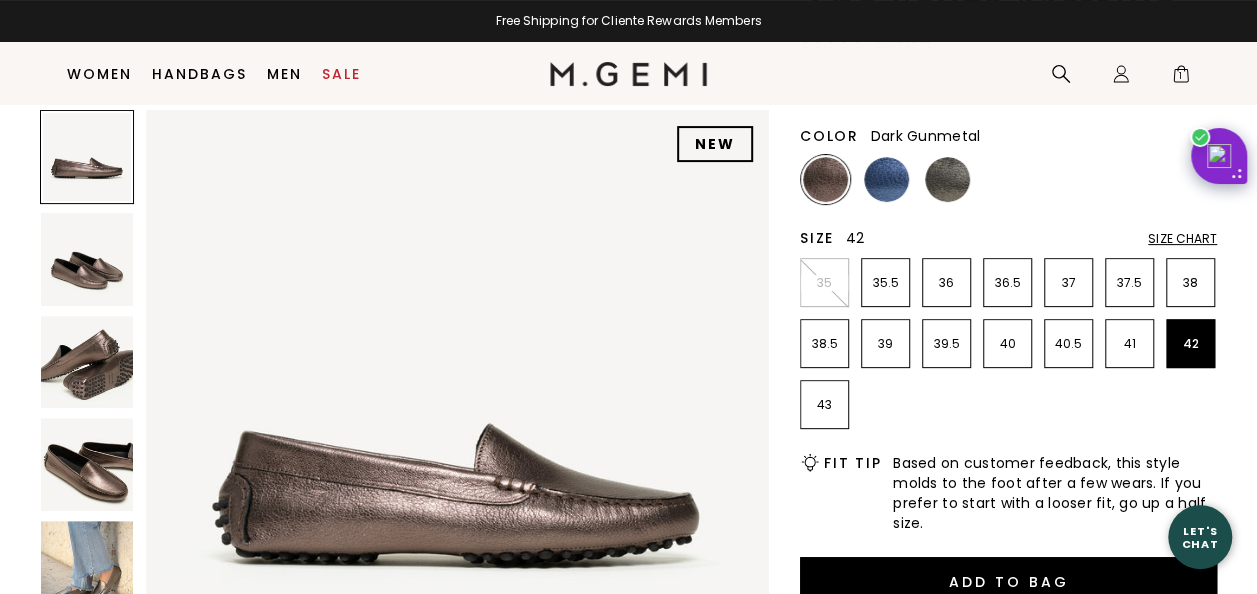 click at bounding box center (947, 179) 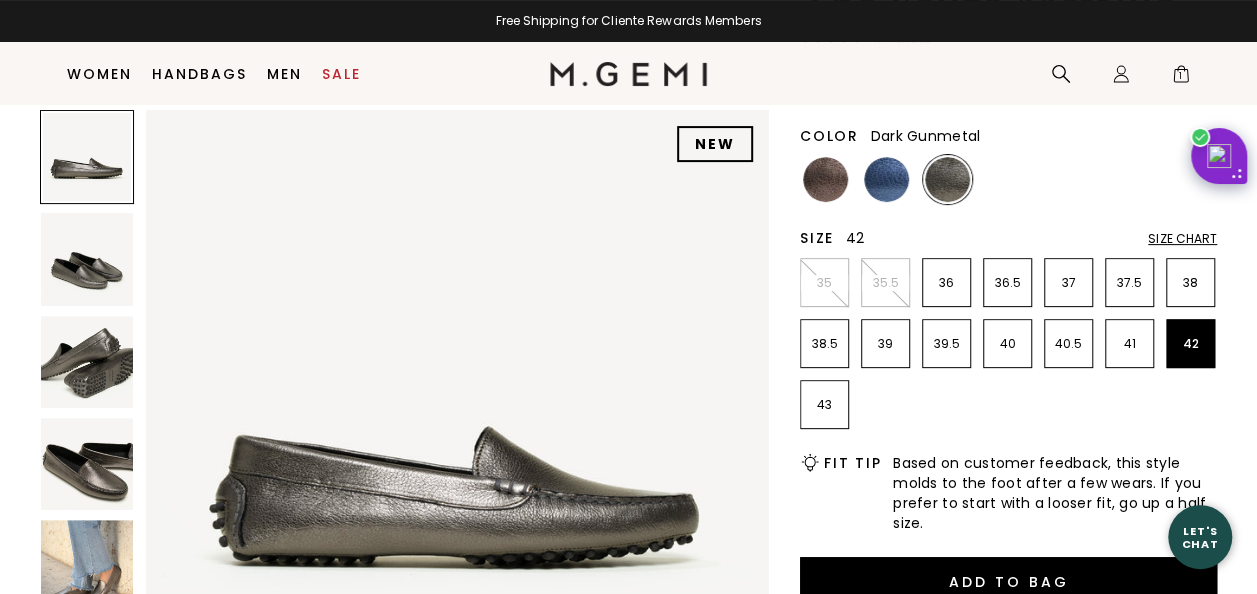 scroll, scrollTop: 0, scrollLeft: 0, axis: both 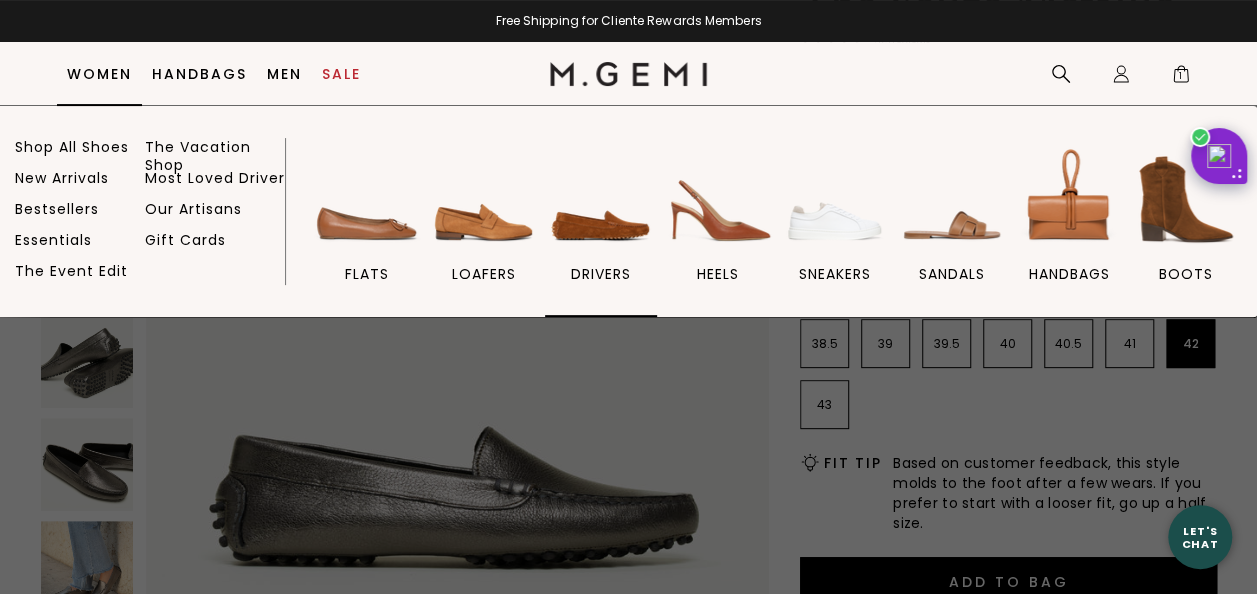 click at bounding box center (601, 199) 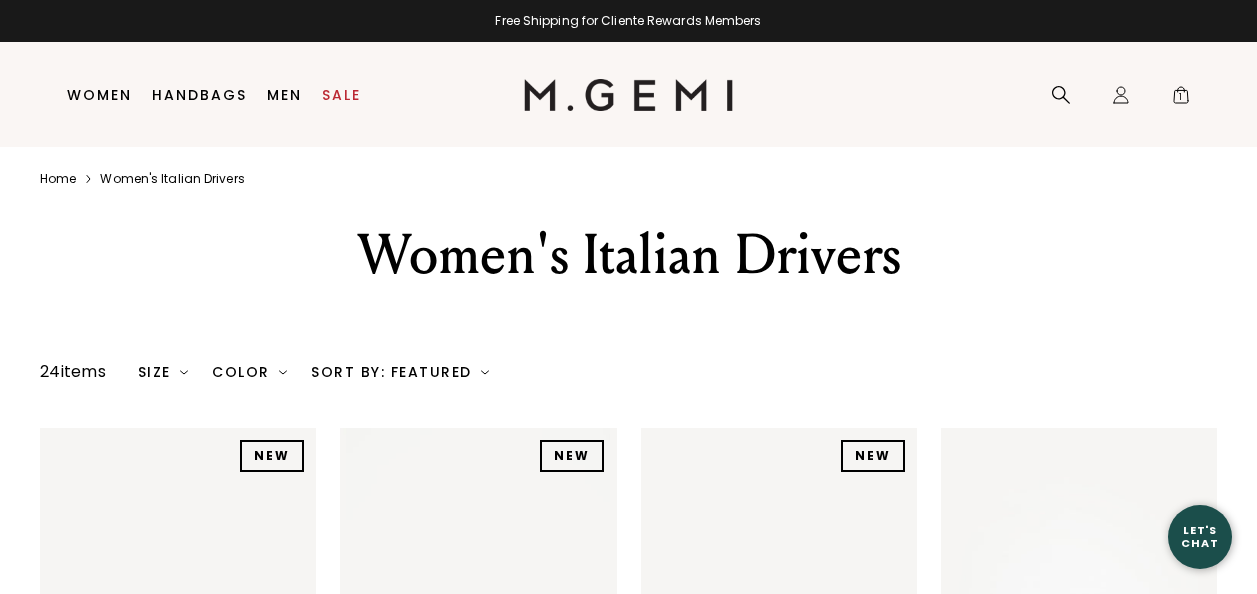 scroll, scrollTop: 0, scrollLeft: 0, axis: both 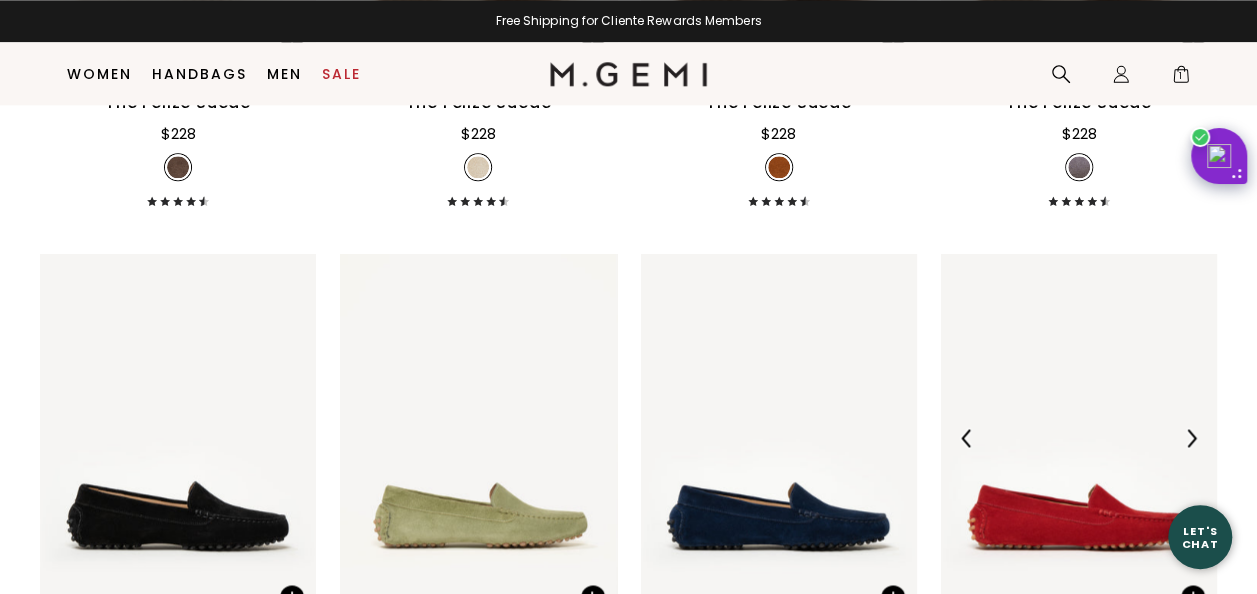 click at bounding box center [1079, 438] 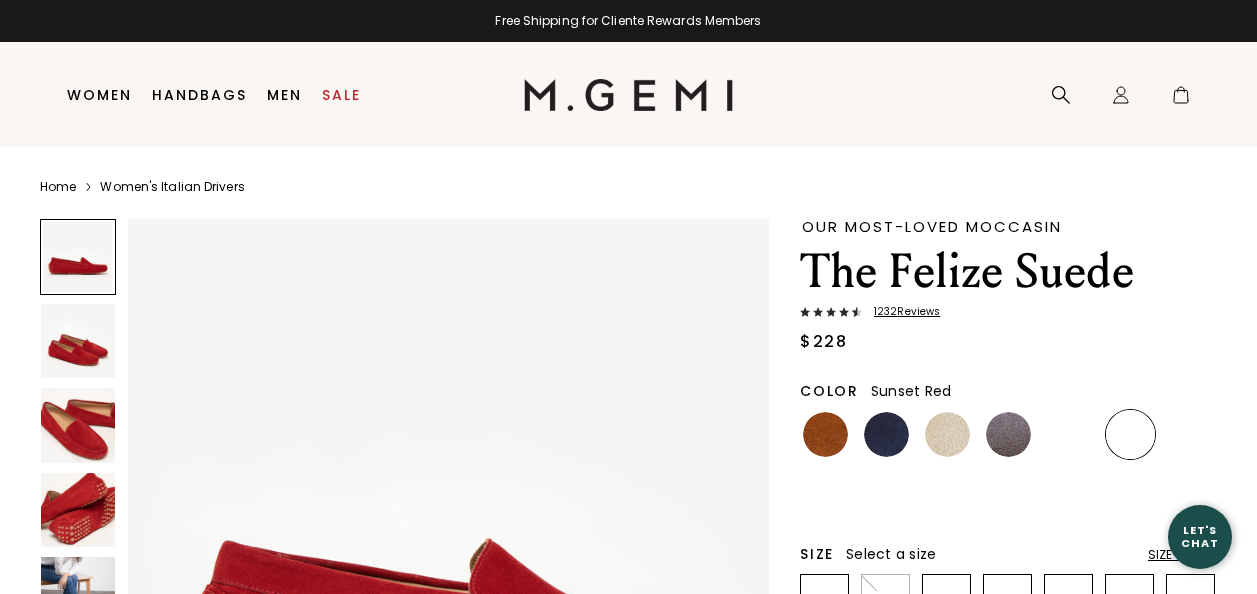 scroll, scrollTop: 0, scrollLeft: 0, axis: both 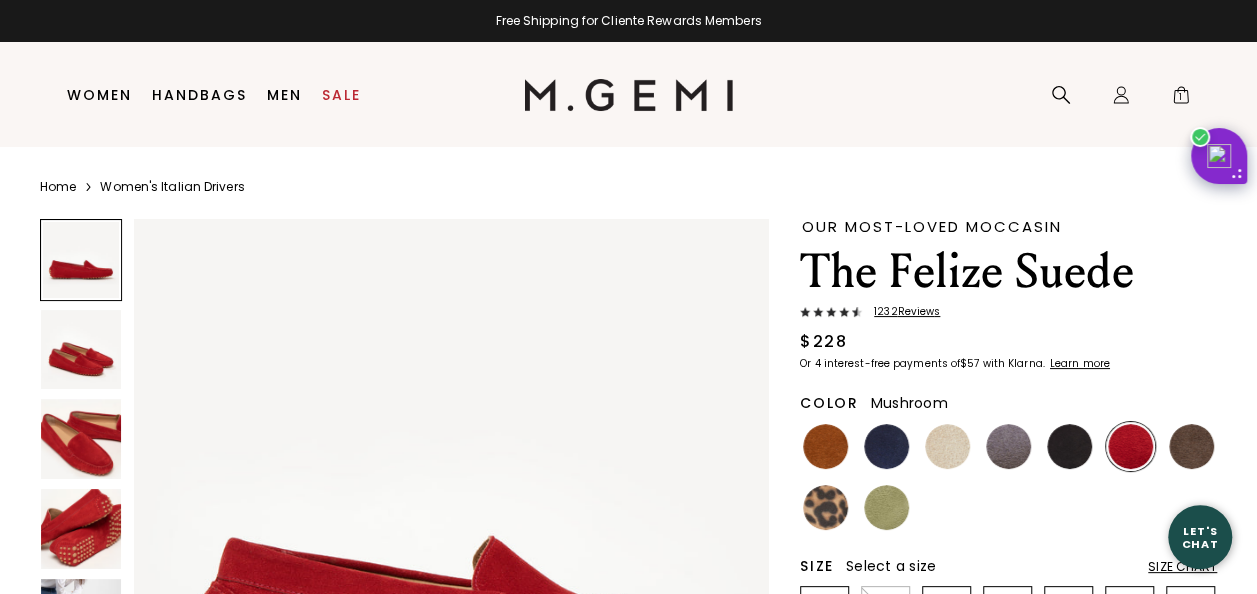 click at bounding box center (1191, 446) 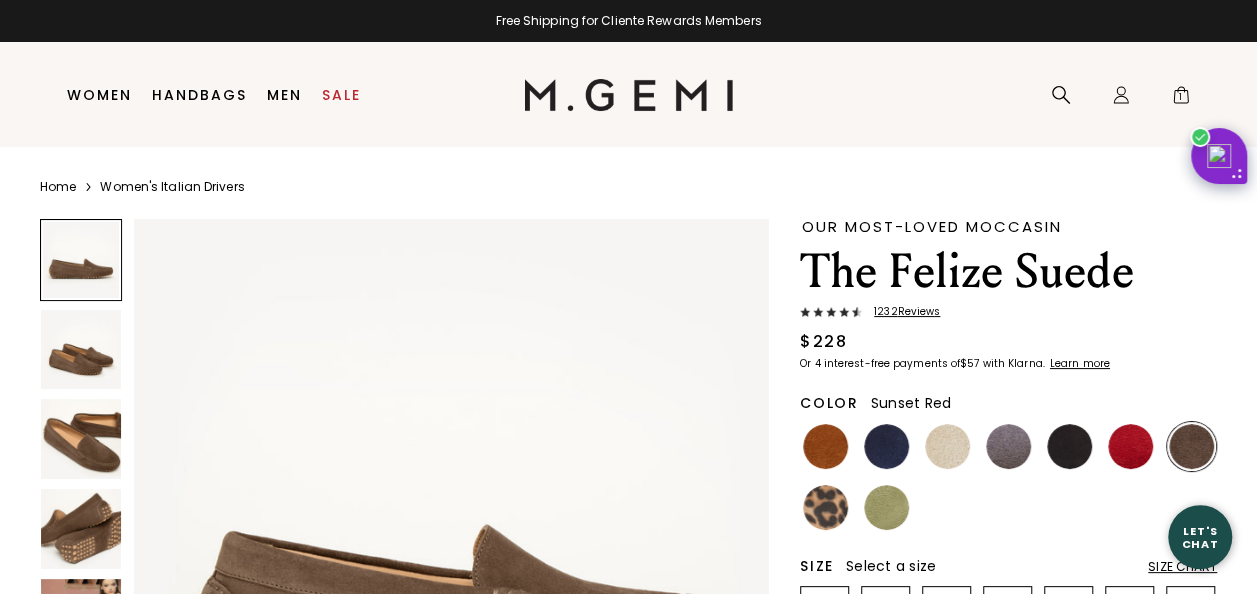click at bounding box center [1130, 446] 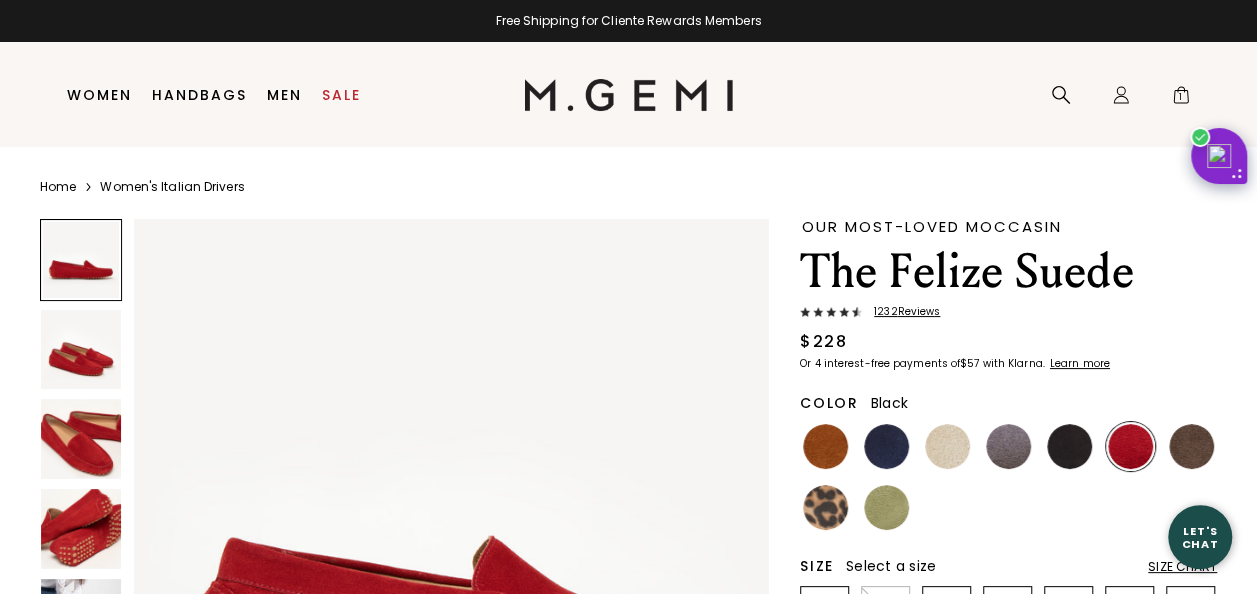 click at bounding box center (1069, 446) 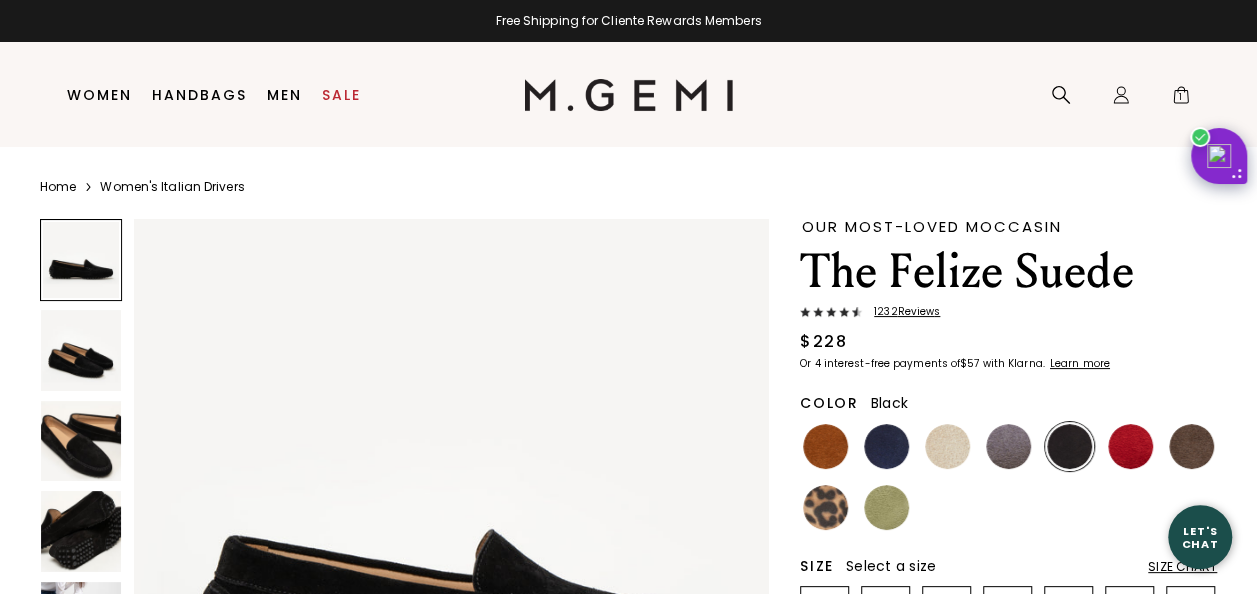 scroll, scrollTop: 0, scrollLeft: 0, axis: both 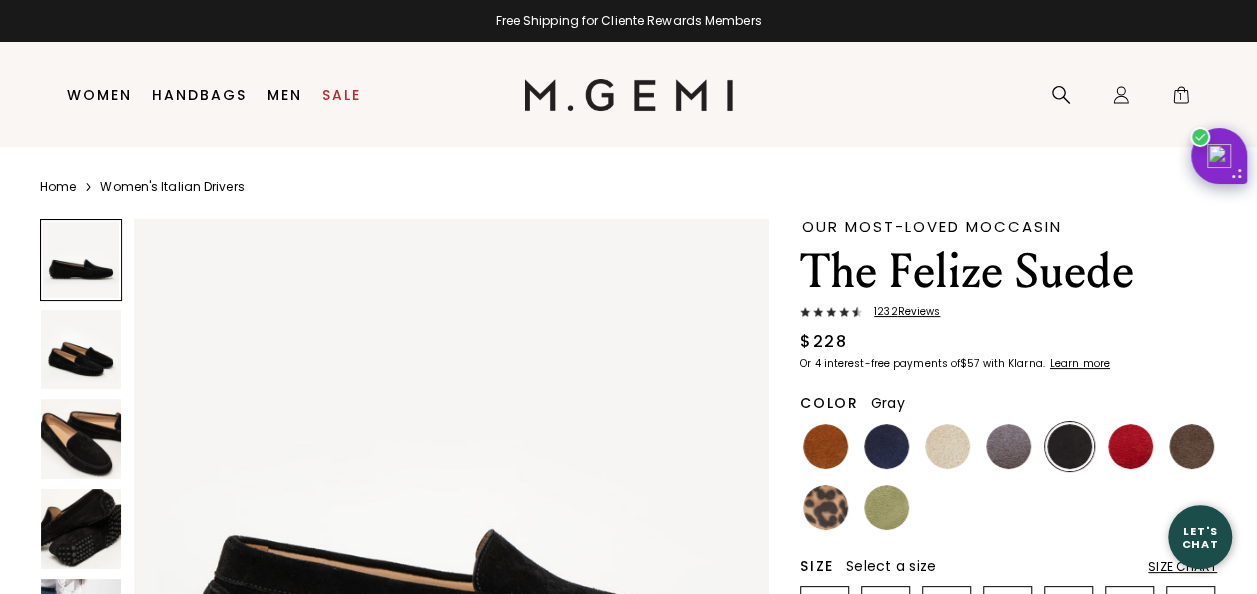 click at bounding box center (1008, 446) 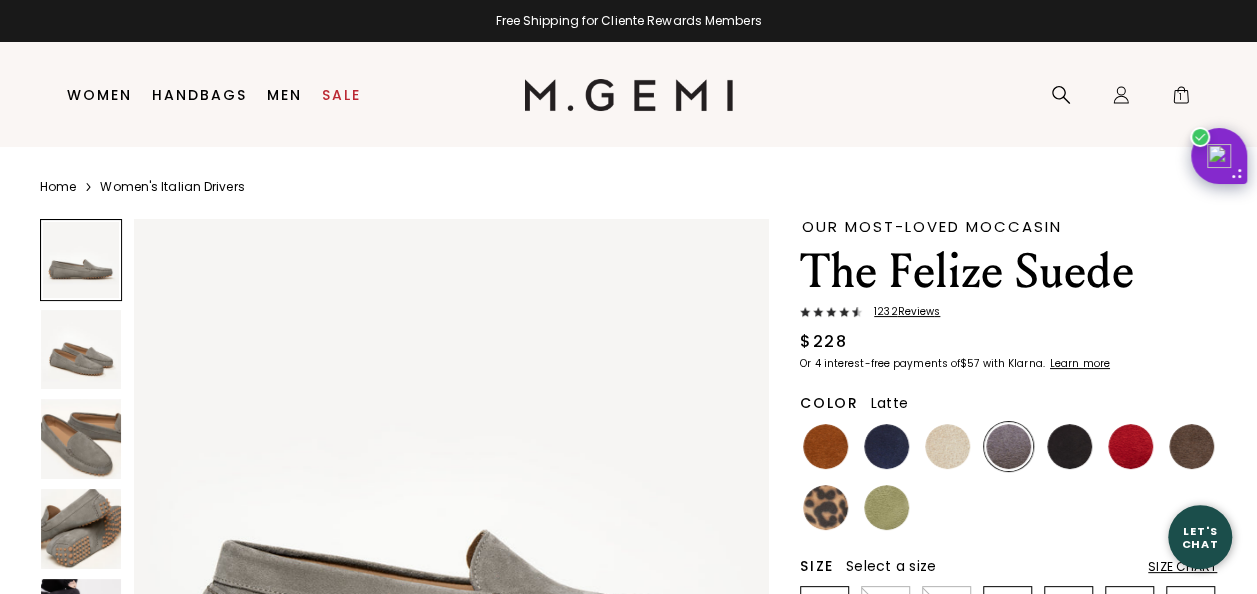 click at bounding box center [947, 446] 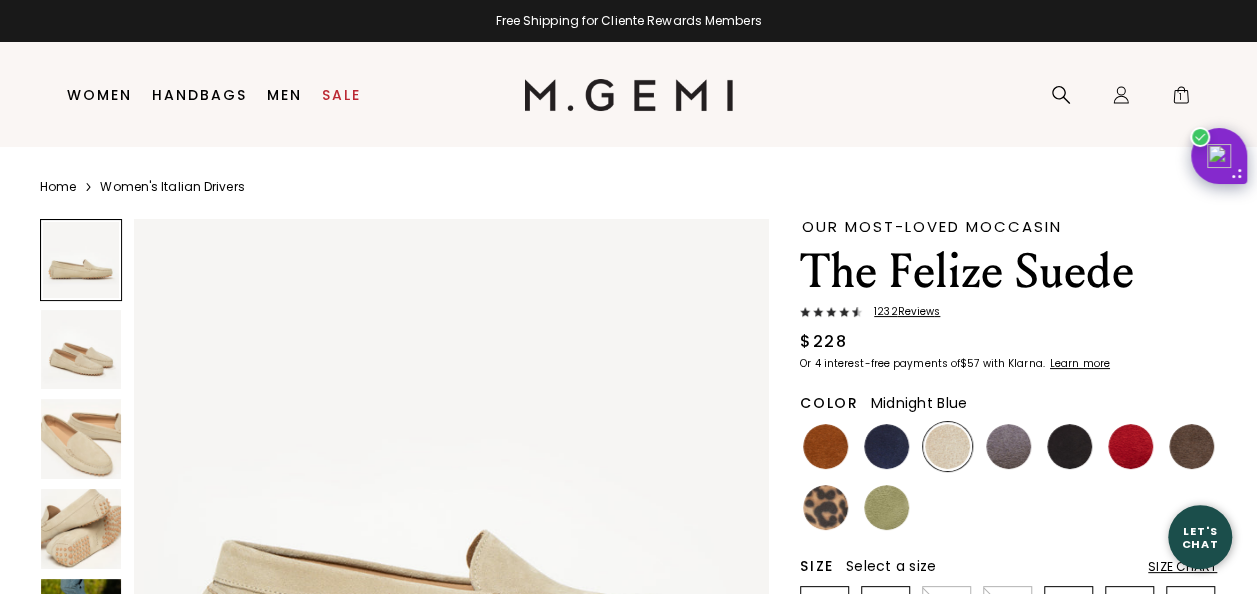 click at bounding box center [886, 446] 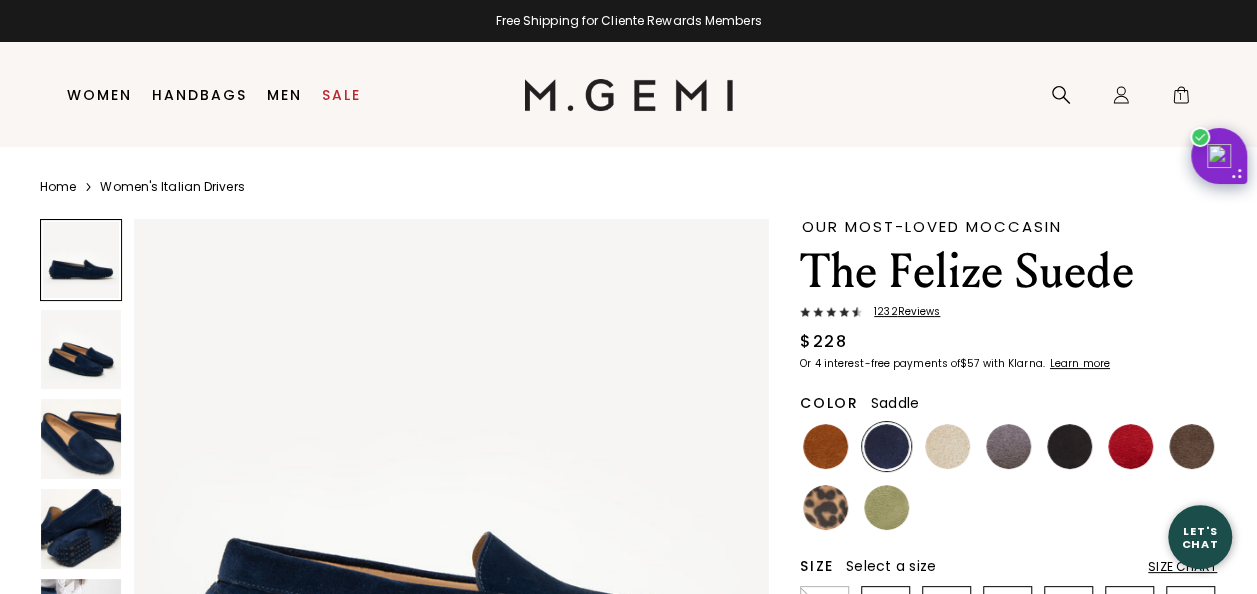 click at bounding box center (825, 446) 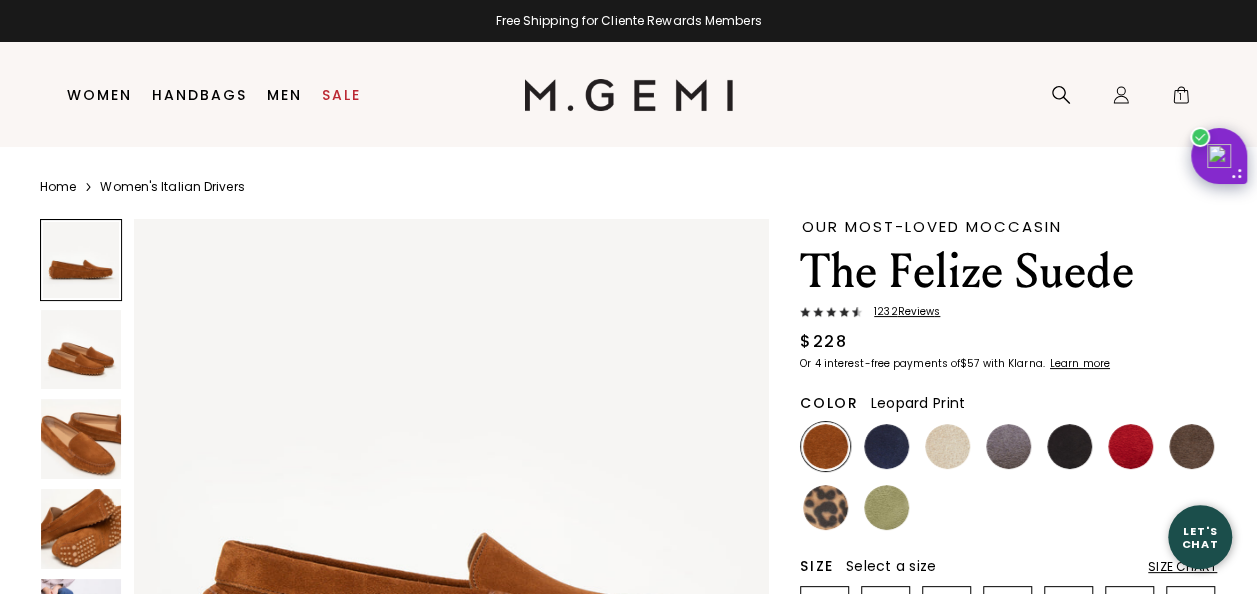 click at bounding box center (825, 507) 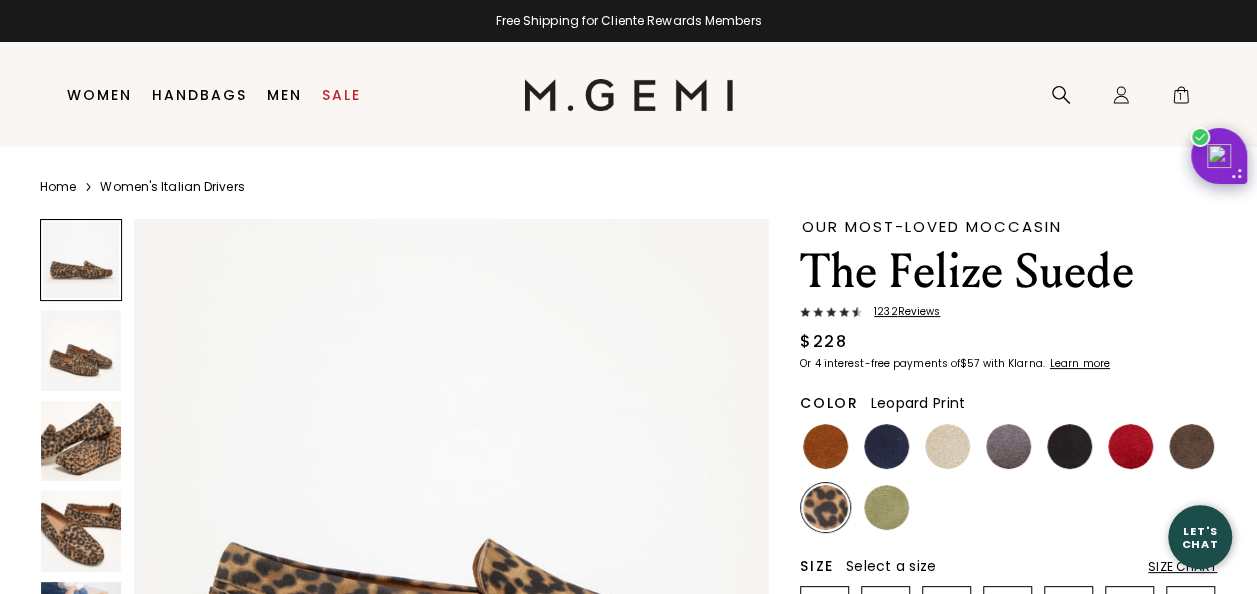 scroll, scrollTop: 0, scrollLeft: 0, axis: both 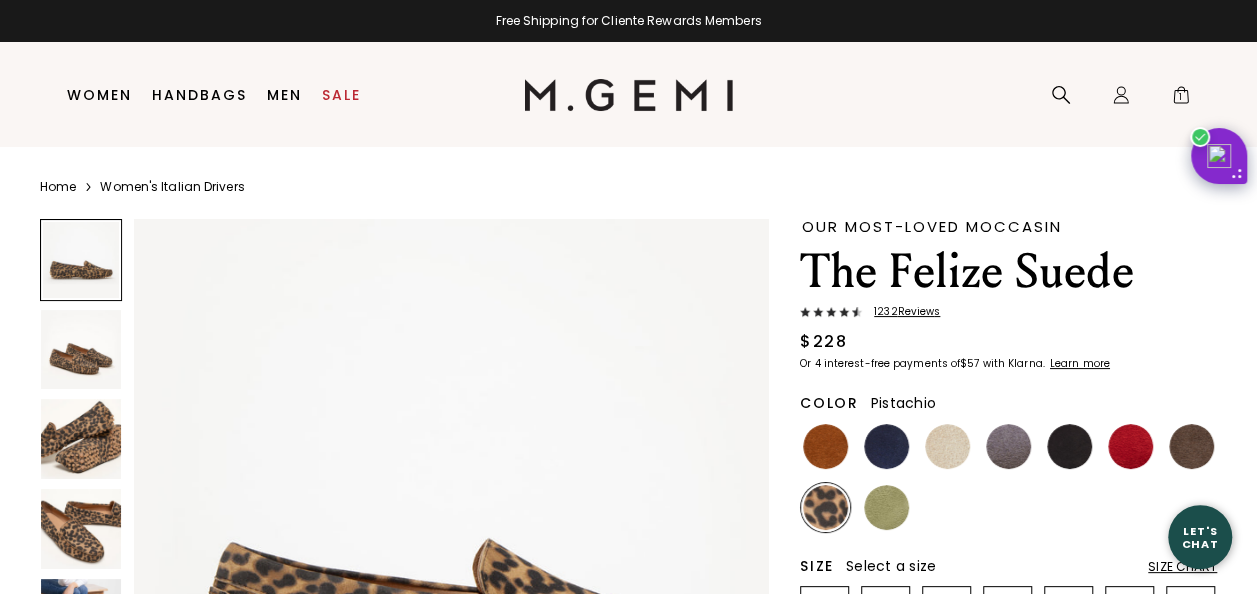click at bounding box center [886, 507] 